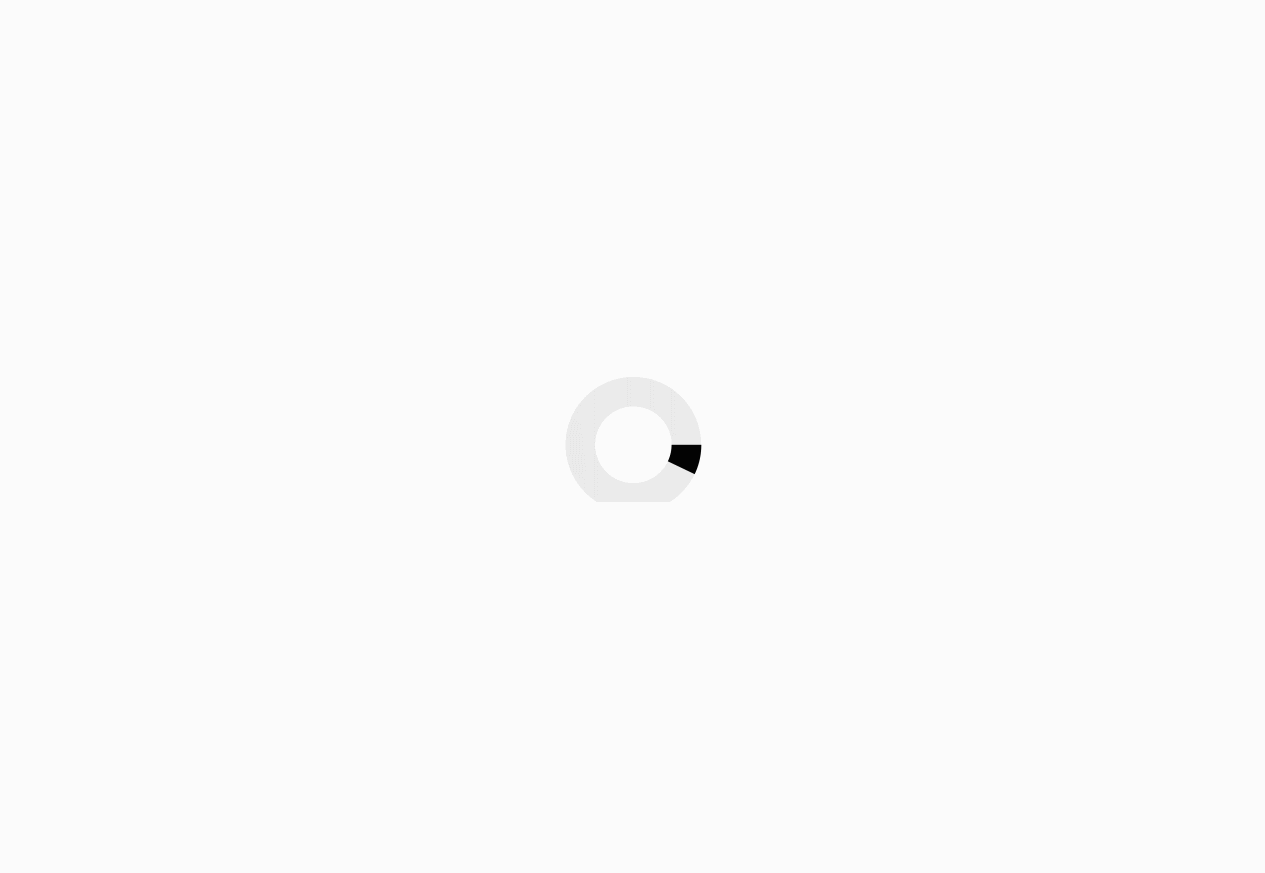 scroll, scrollTop: 0, scrollLeft: 0, axis: both 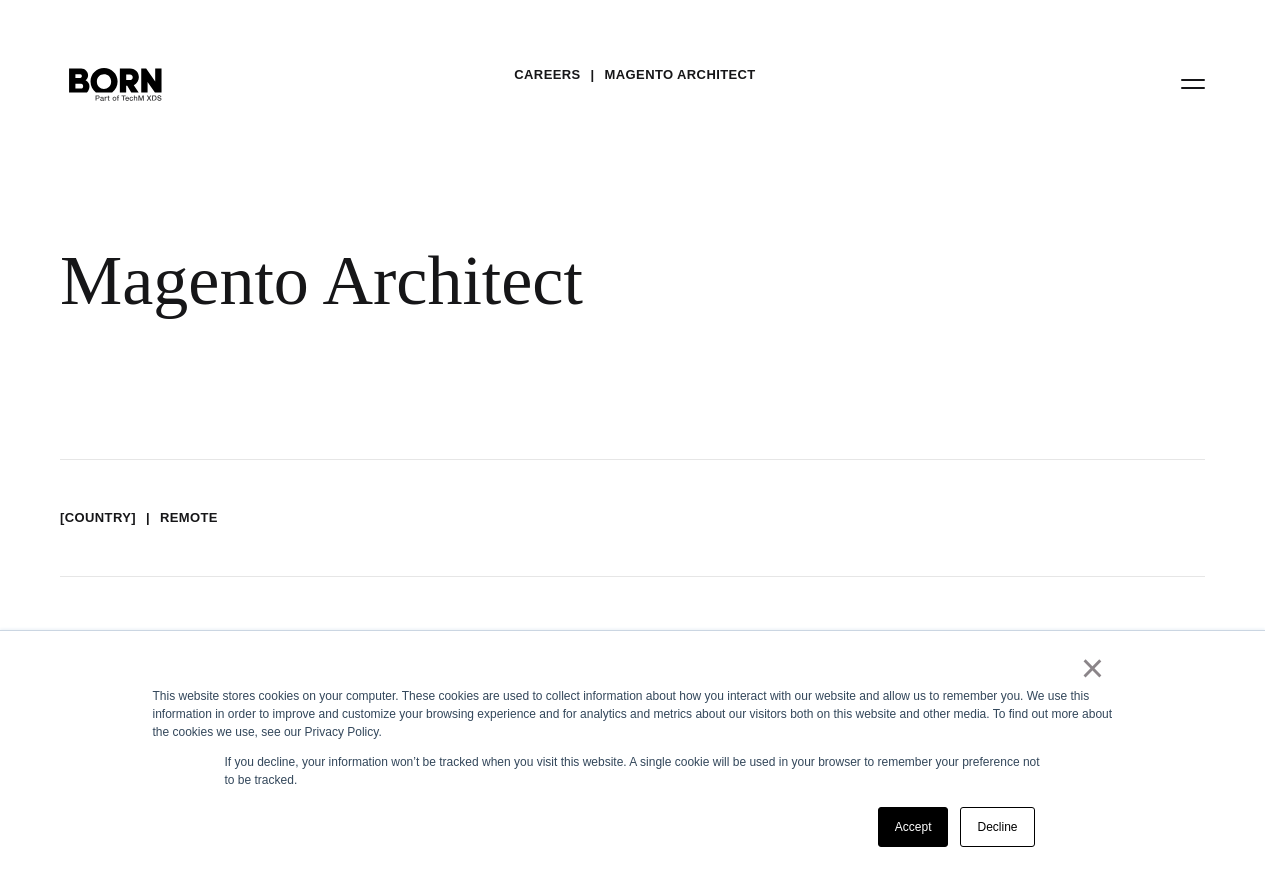 click on "Accept" at bounding box center (913, 827) 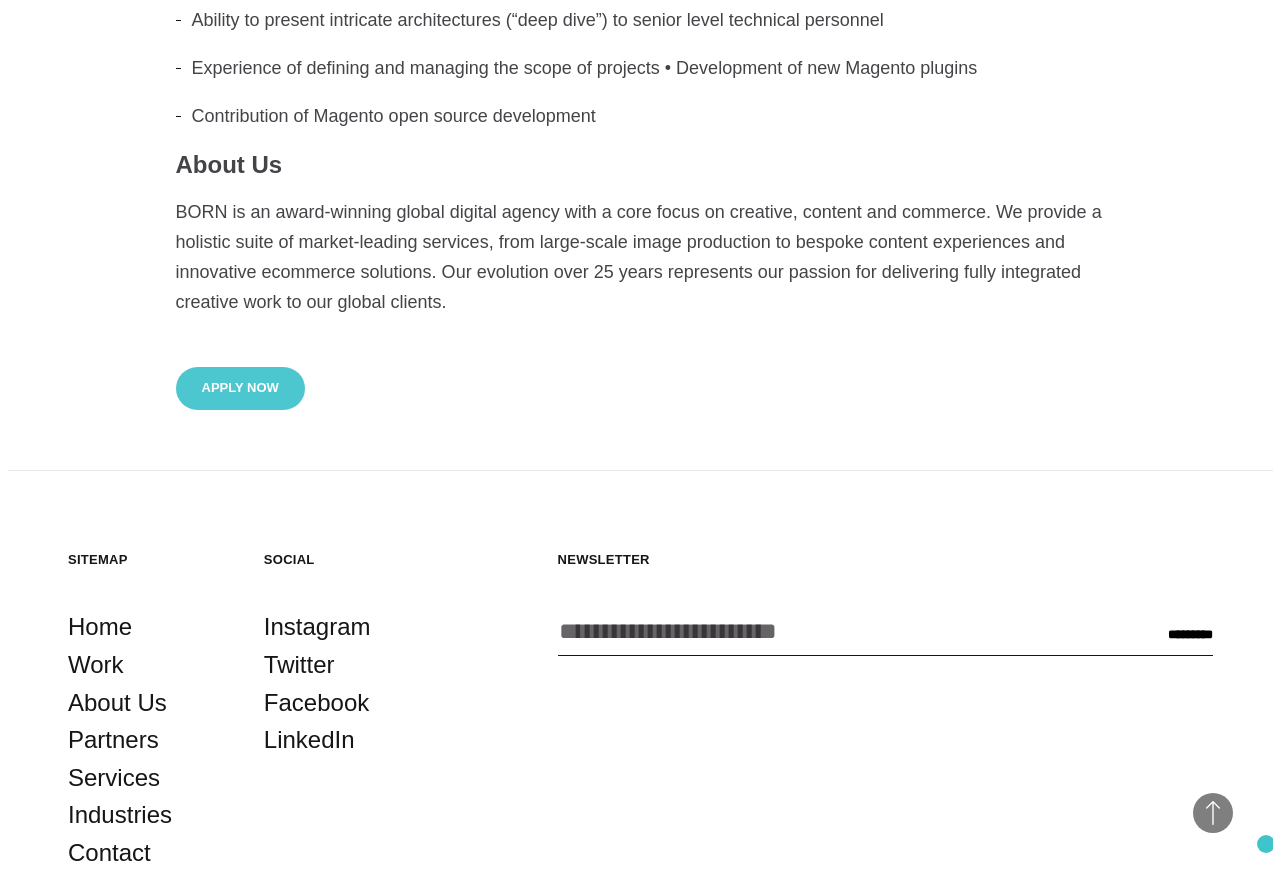 scroll, scrollTop: 3000, scrollLeft: 0, axis: vertical 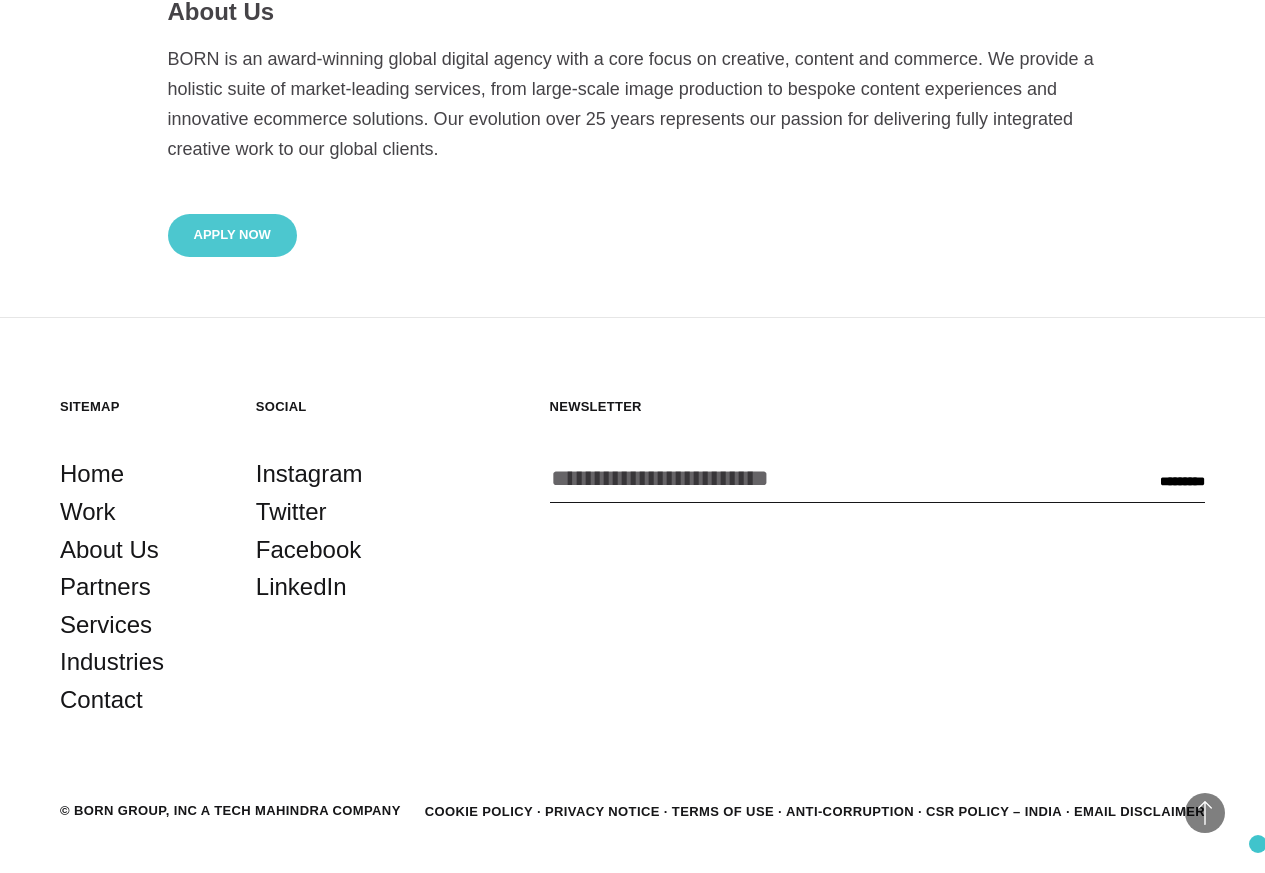 click on "Apply Now" at bounding box center [232, 235] 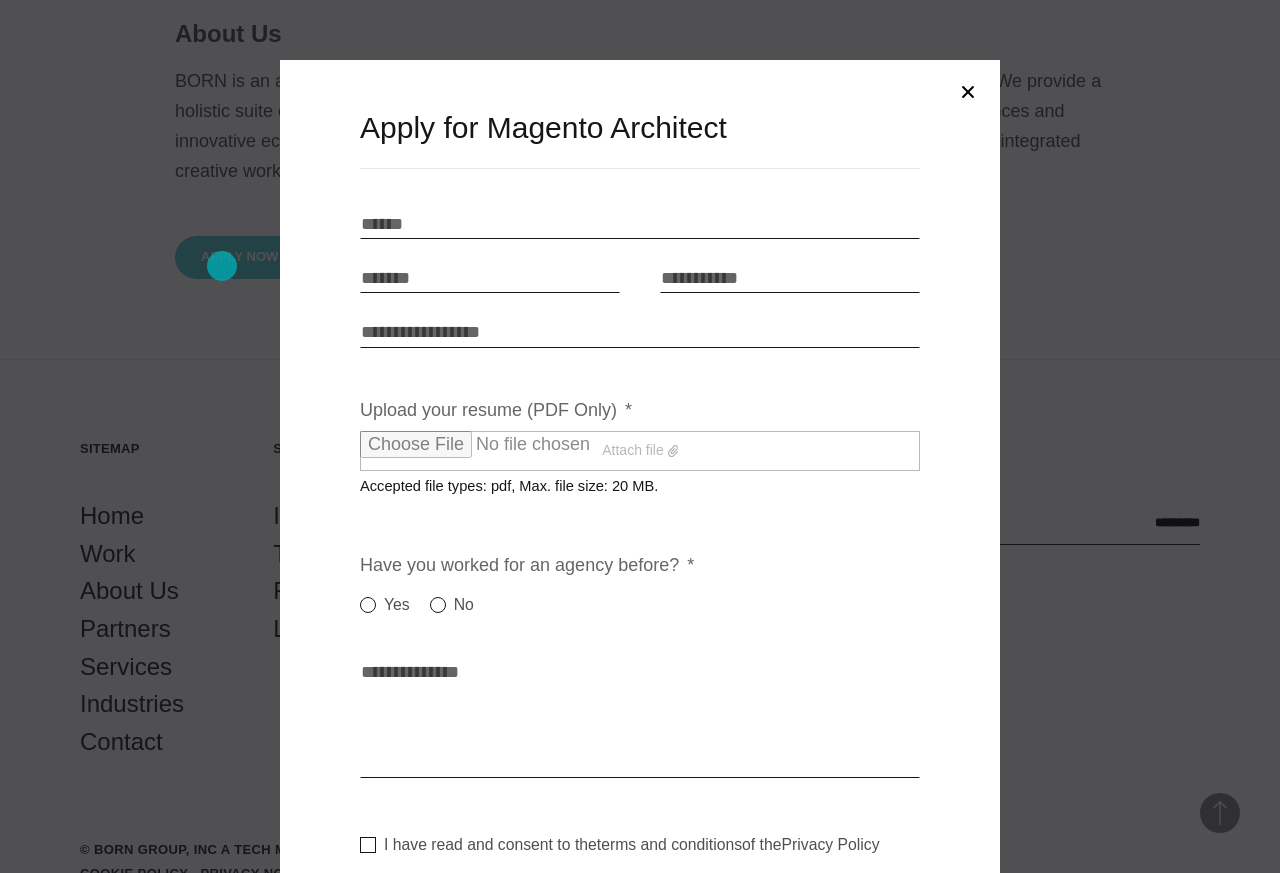 click on "Name * *" at bounding box center [640, 224] 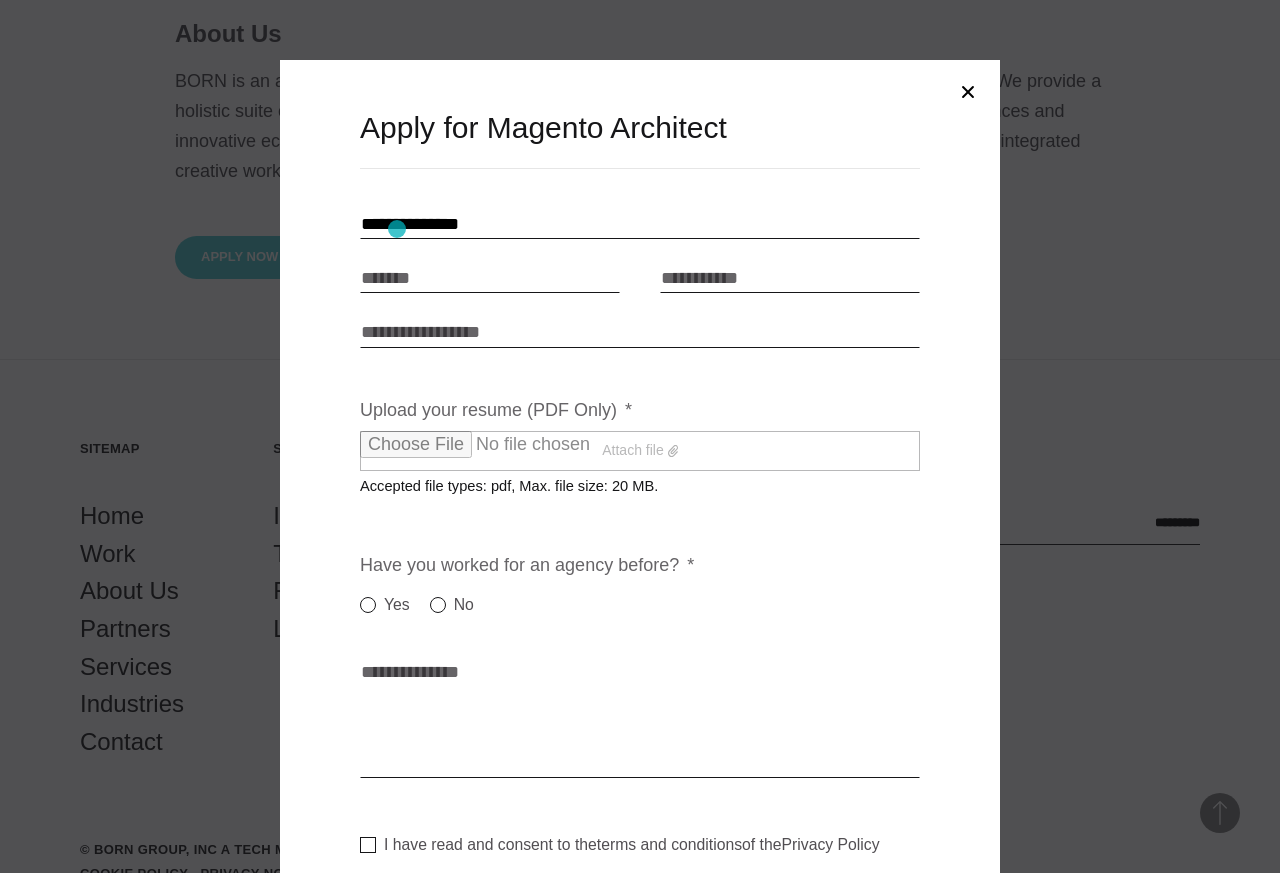 type on "**********" 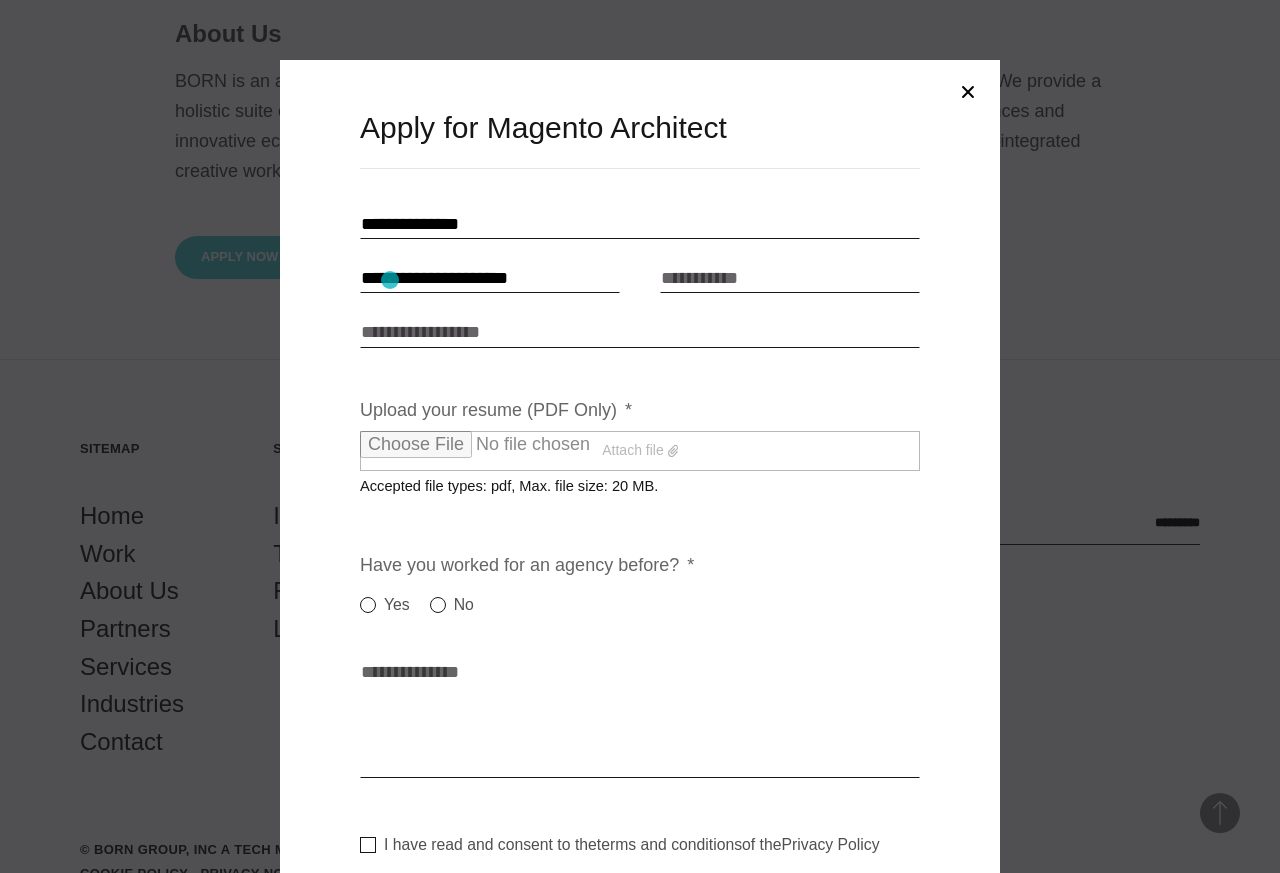 type on "**********" 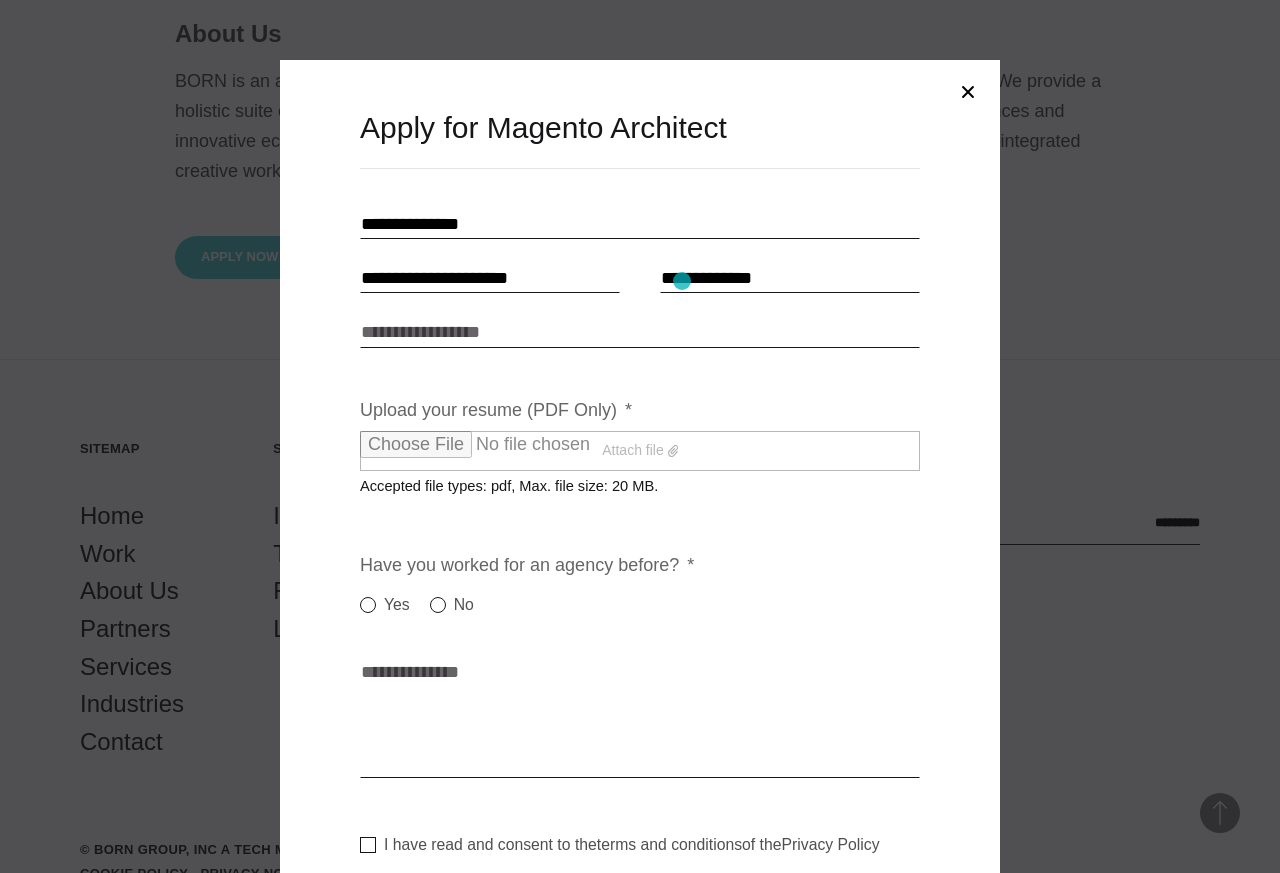 type on "**********" 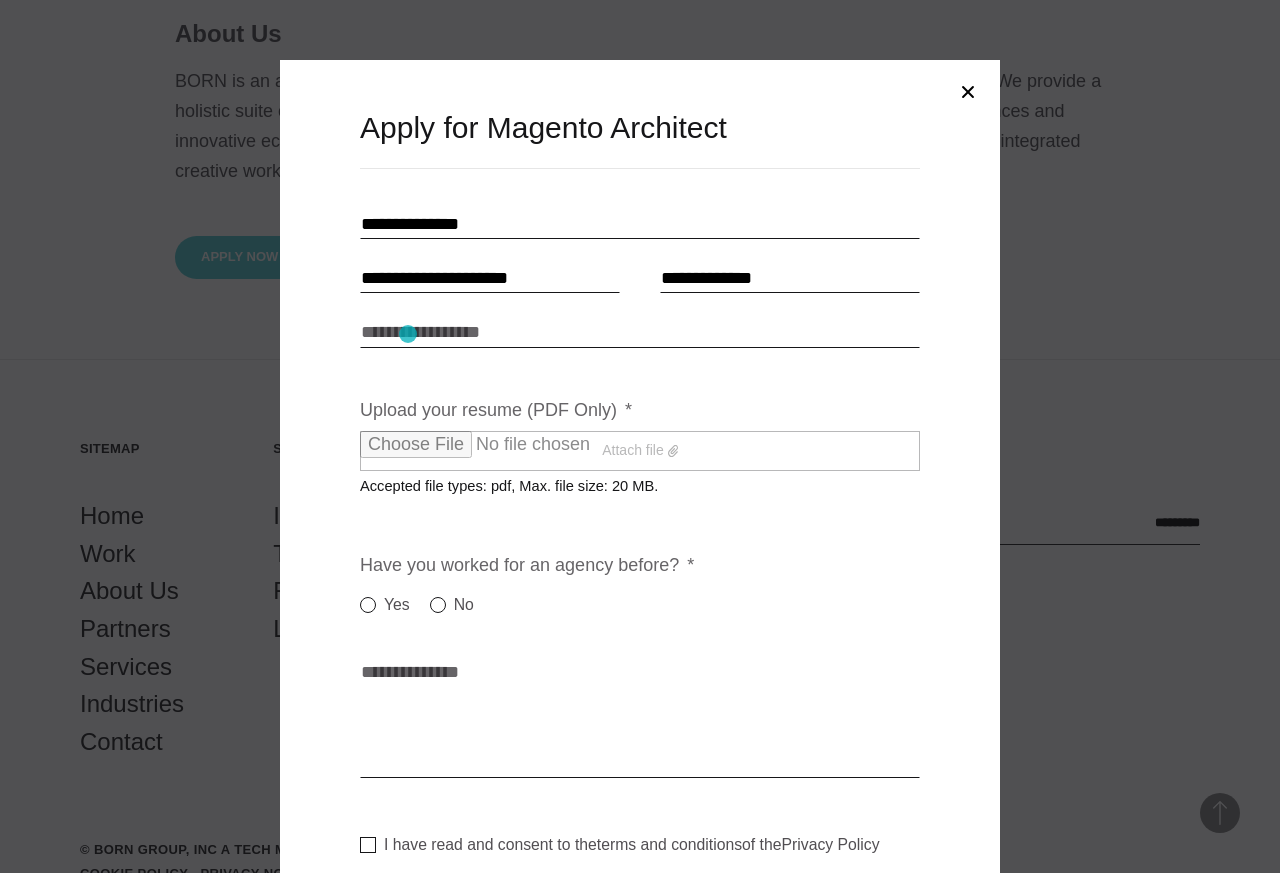 paste on "**********" 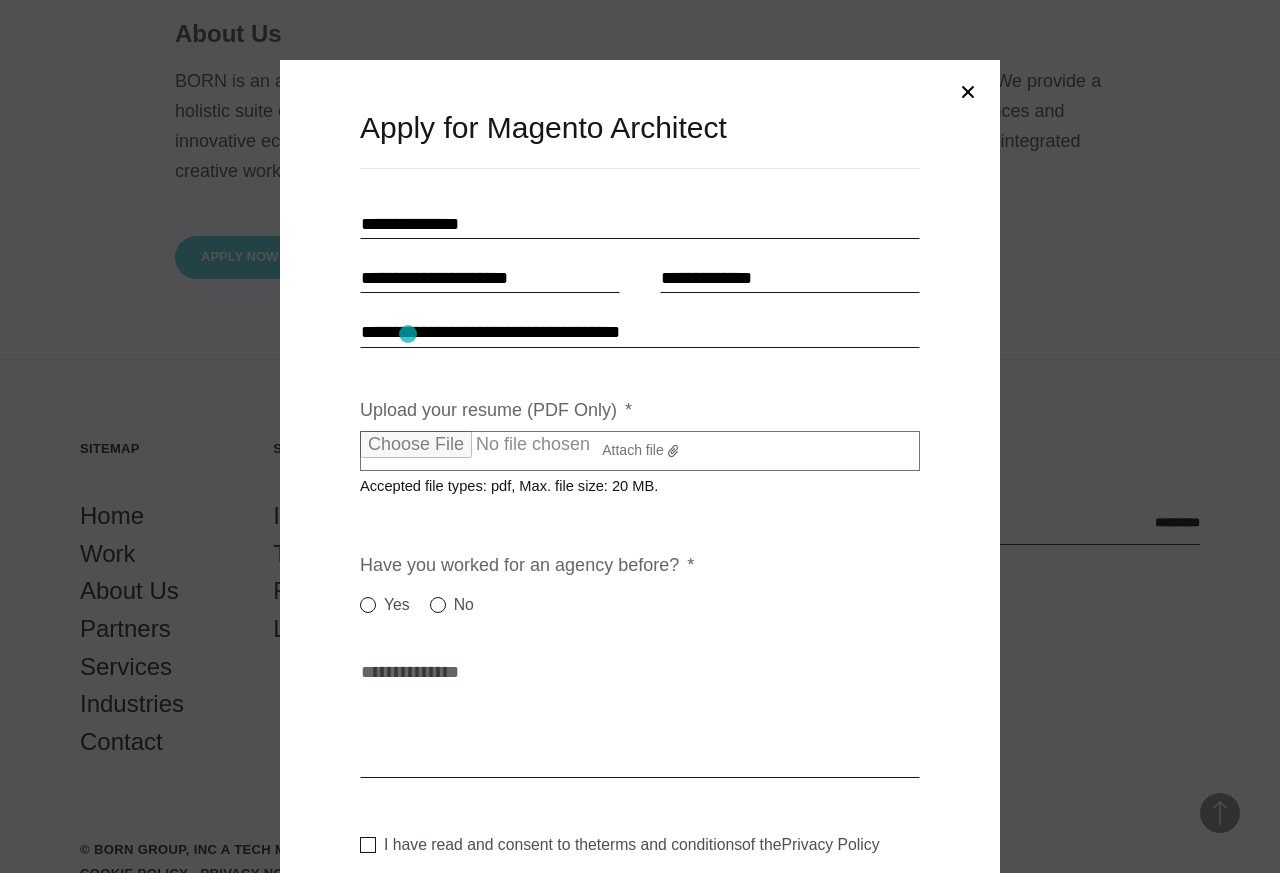 type on "**********" 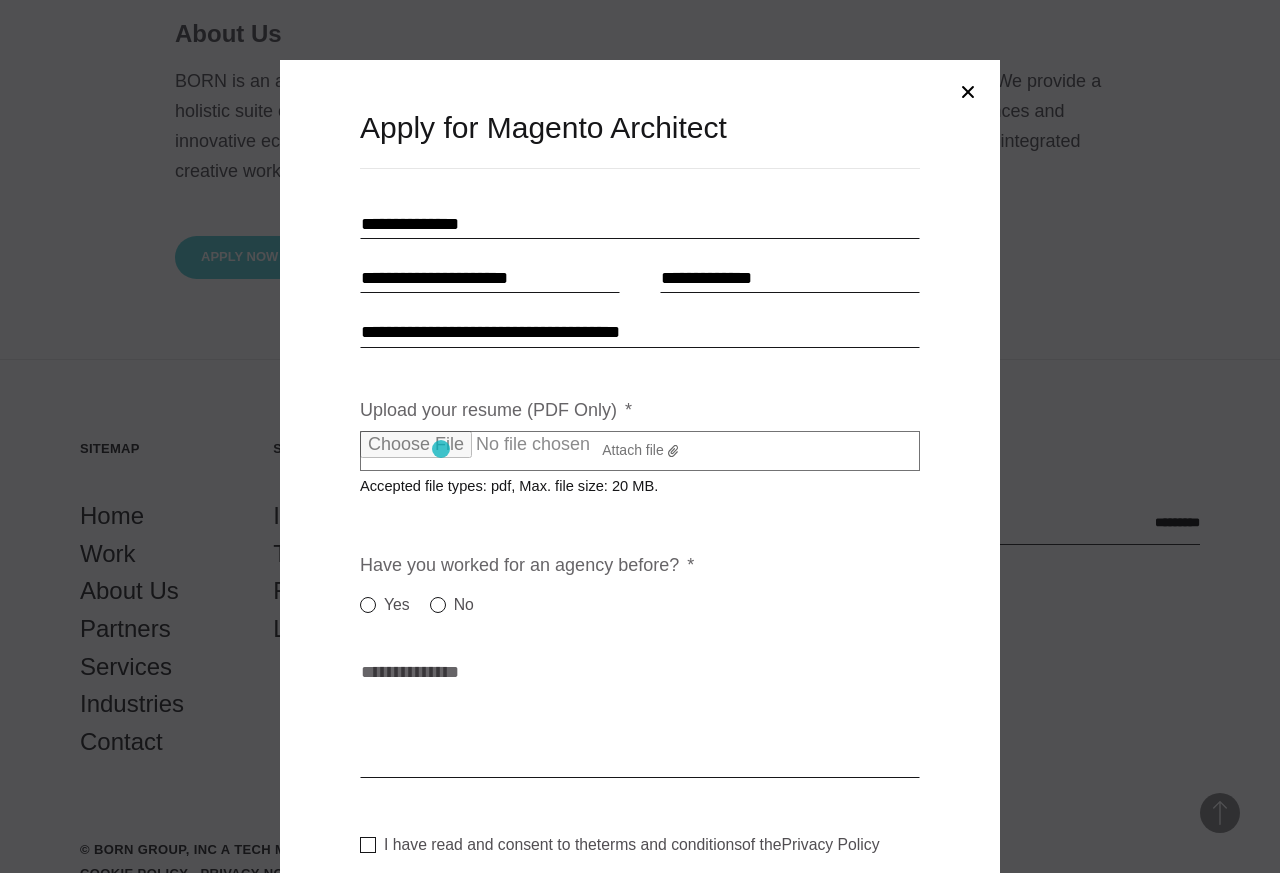 type on "**********" 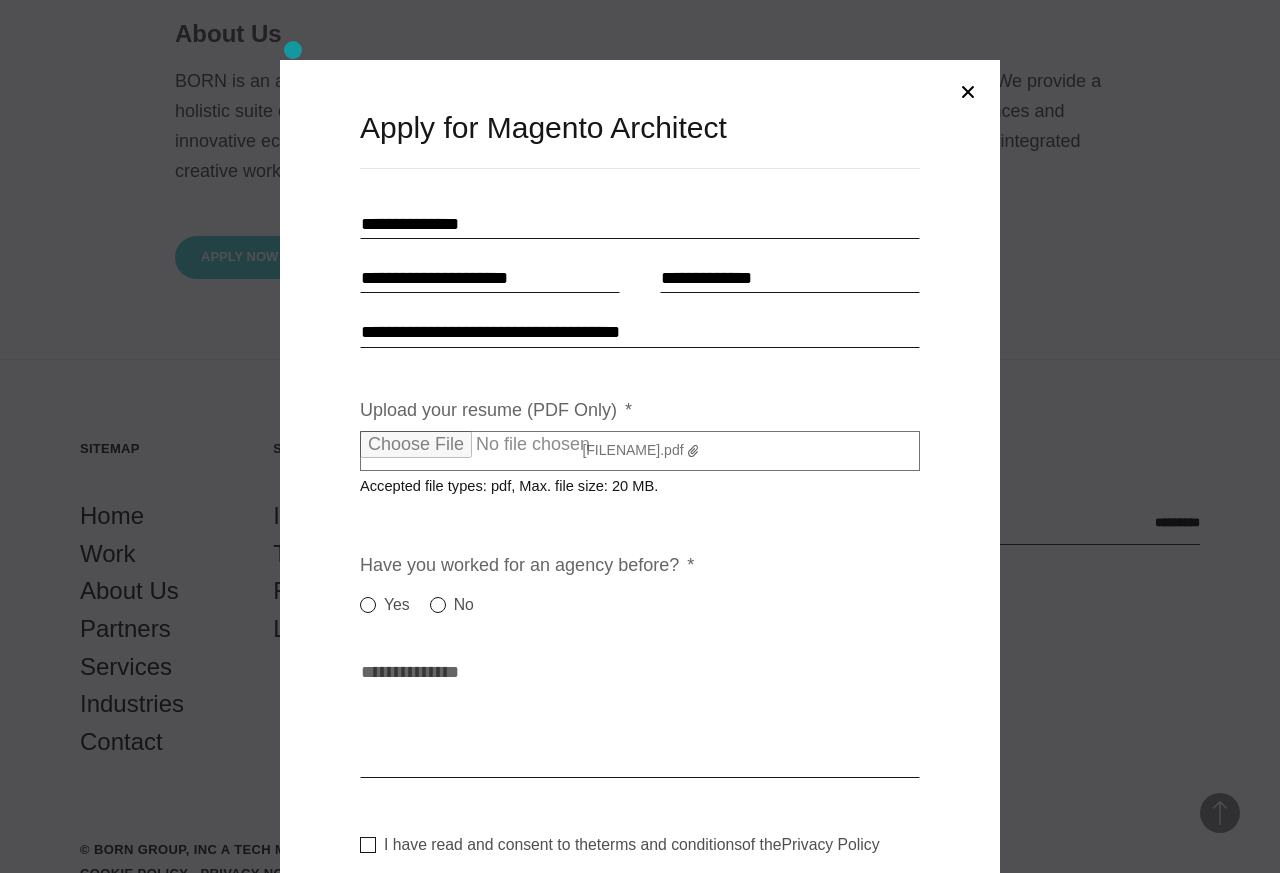 click on "No" at bounding box center (452, 605) 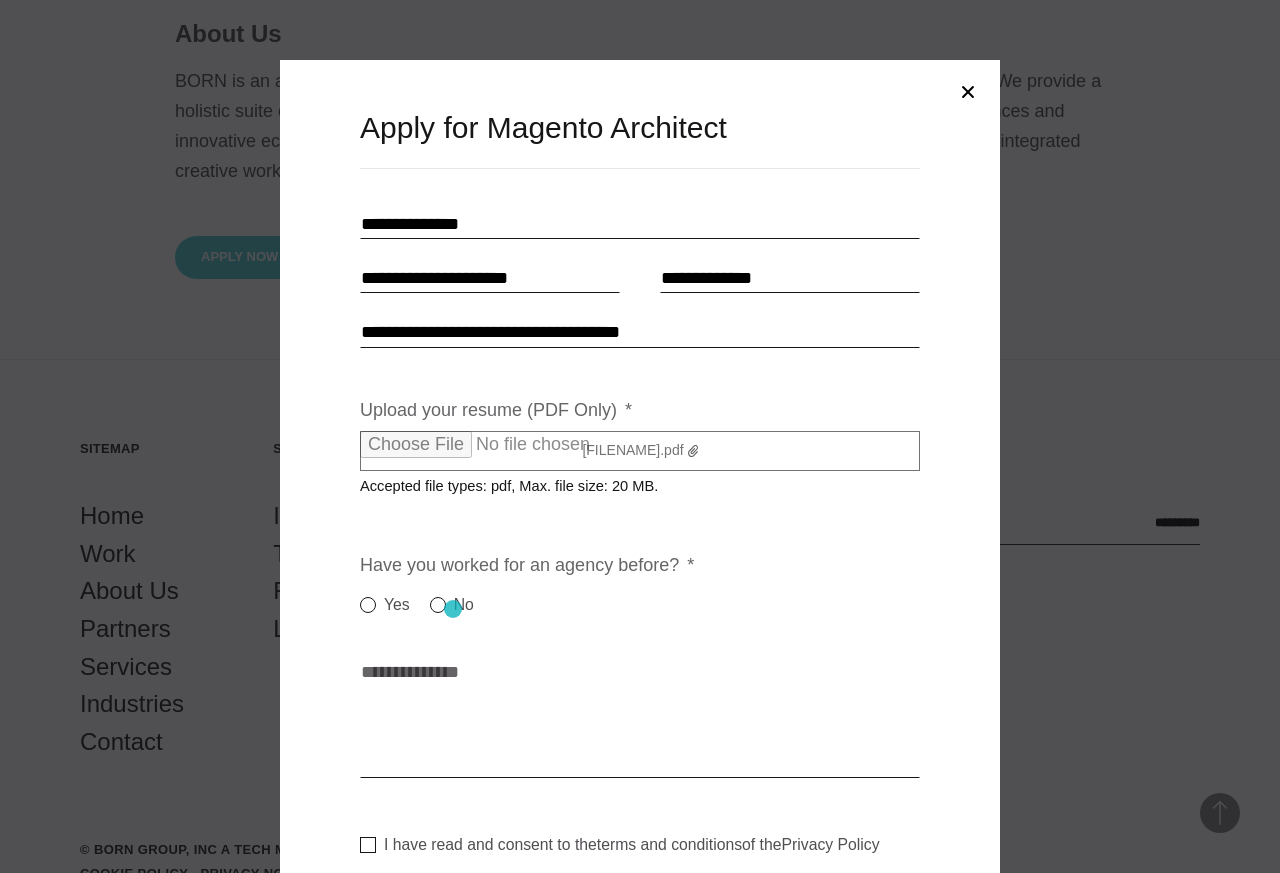 click on "Cover letter * *" at bounding box center [640, 718] 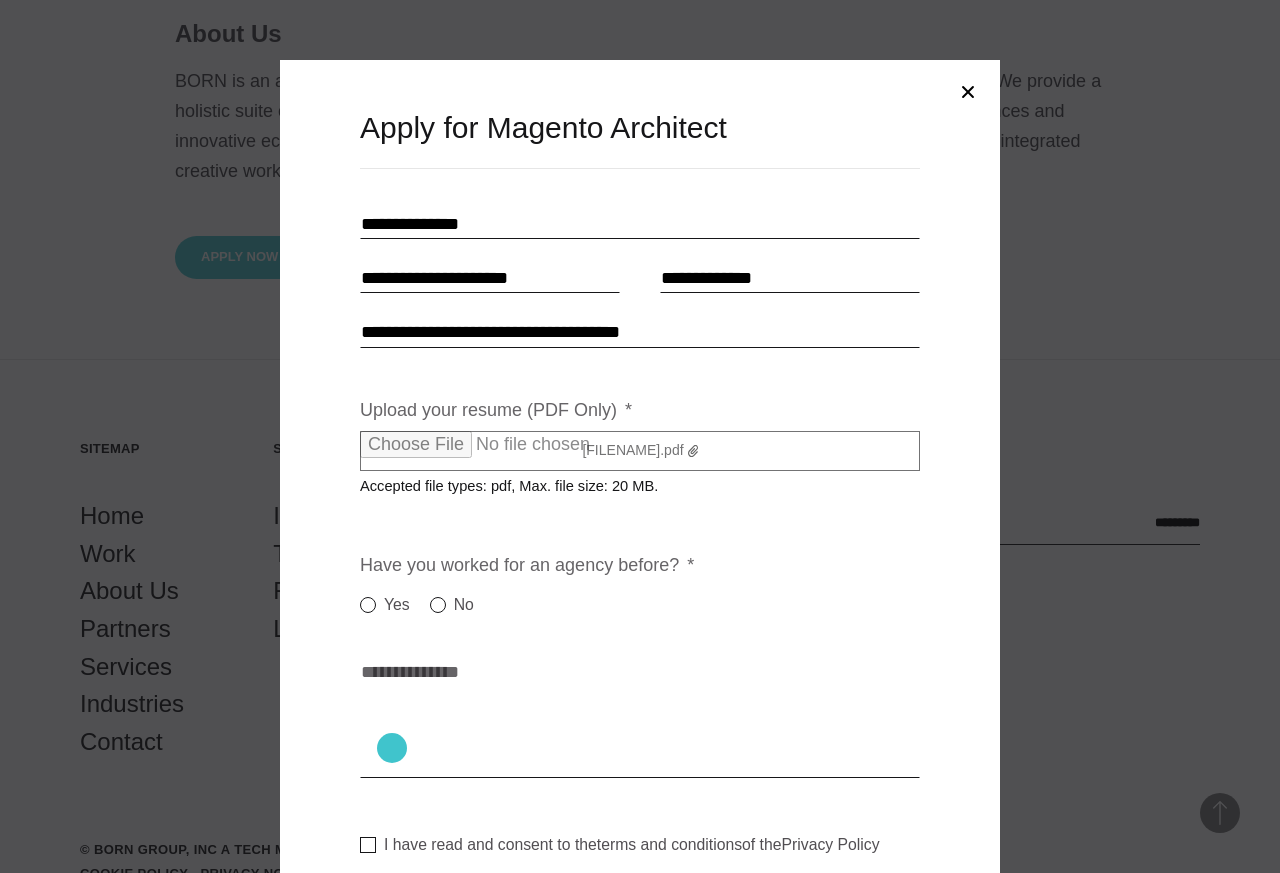 paste on "**********" 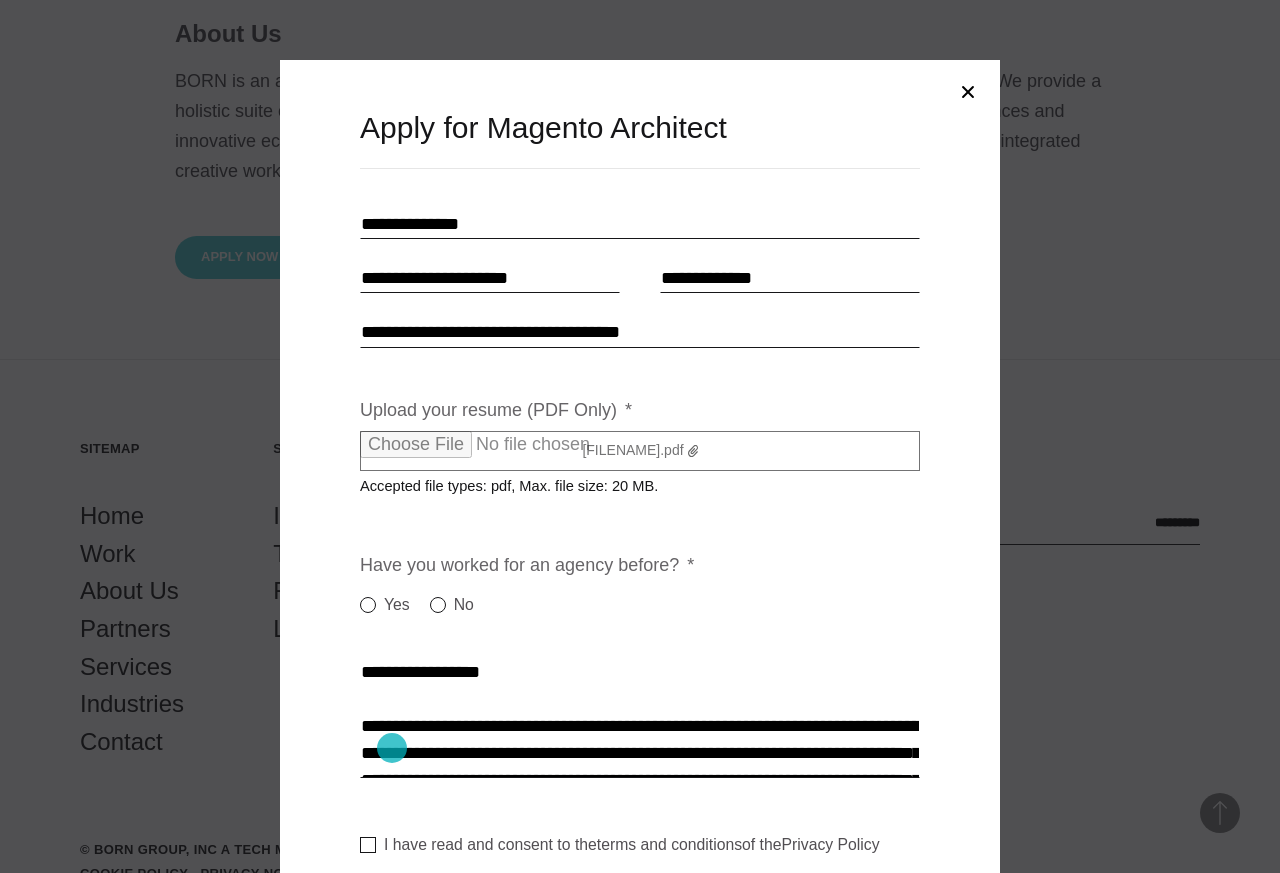 scroll, scrollTop: 688, scrollLeft: 0, axis: vertical 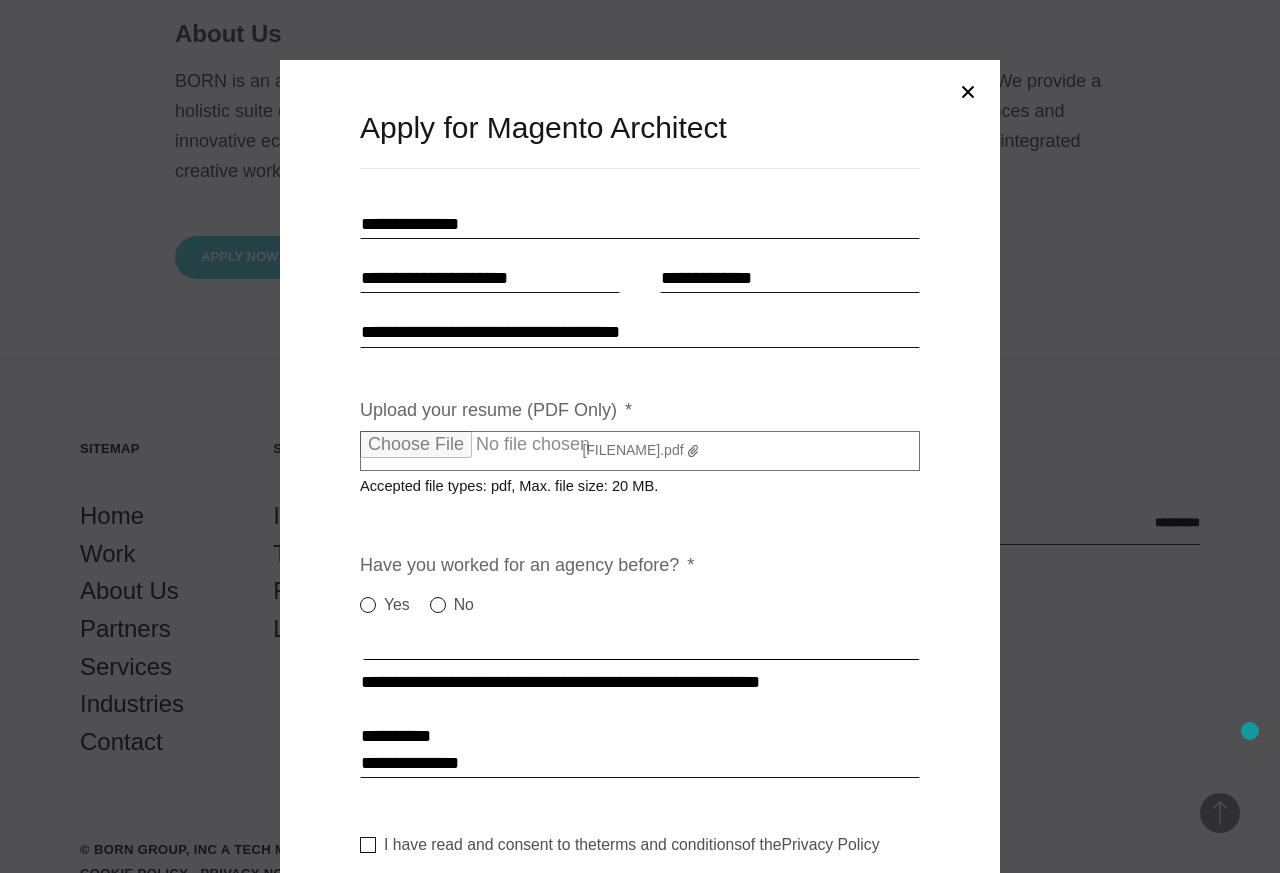 type on "**********" 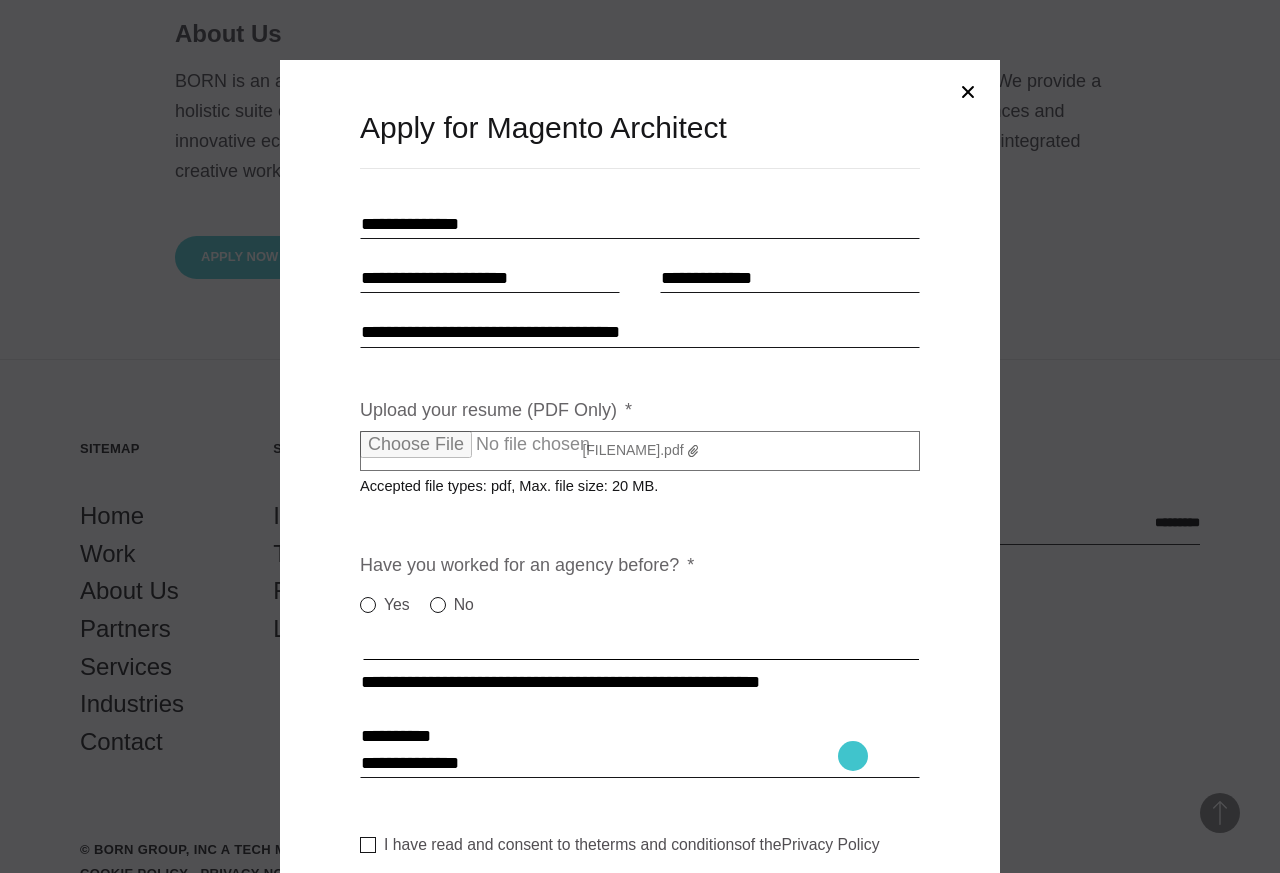 scroll, scrollTop: 692, scrollLeft: 0, axis: vertical 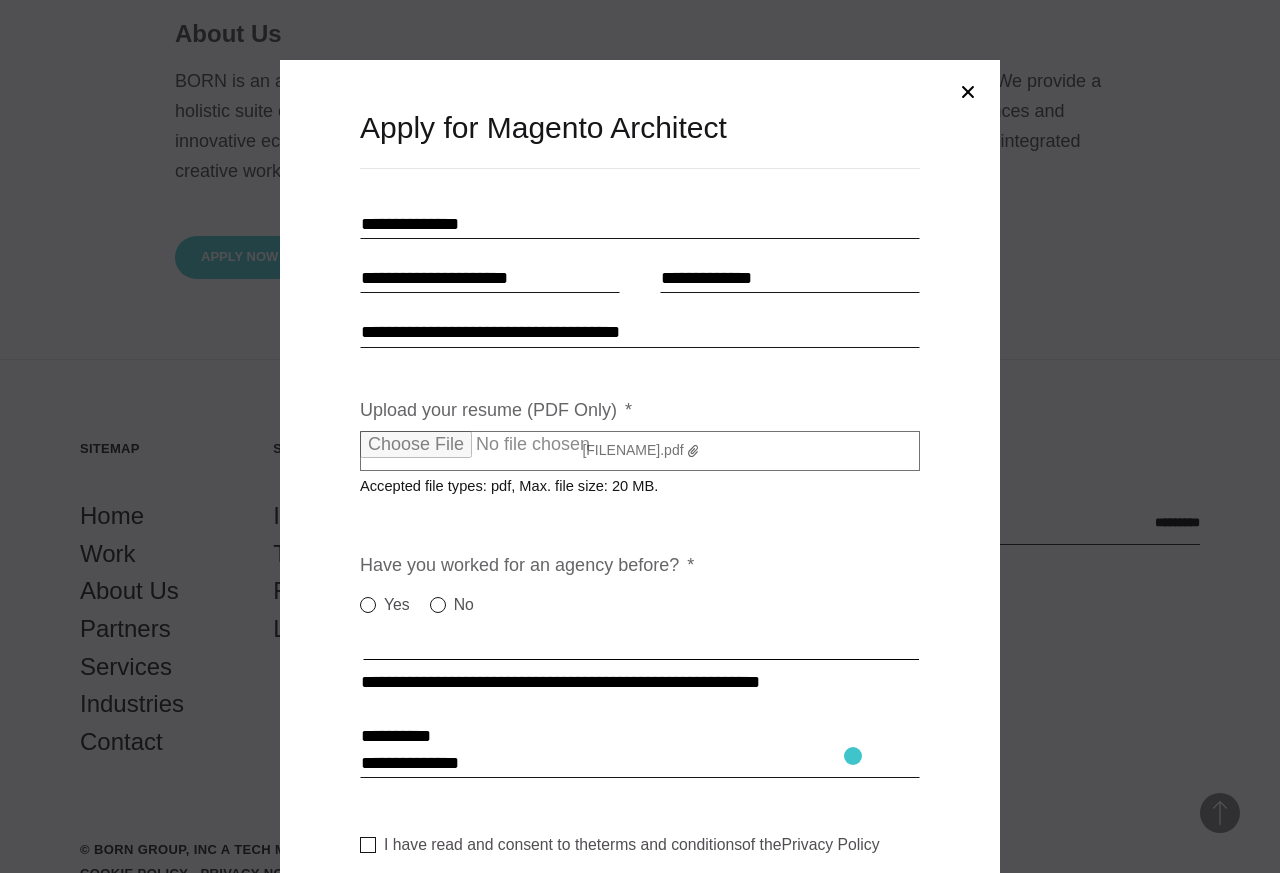 type 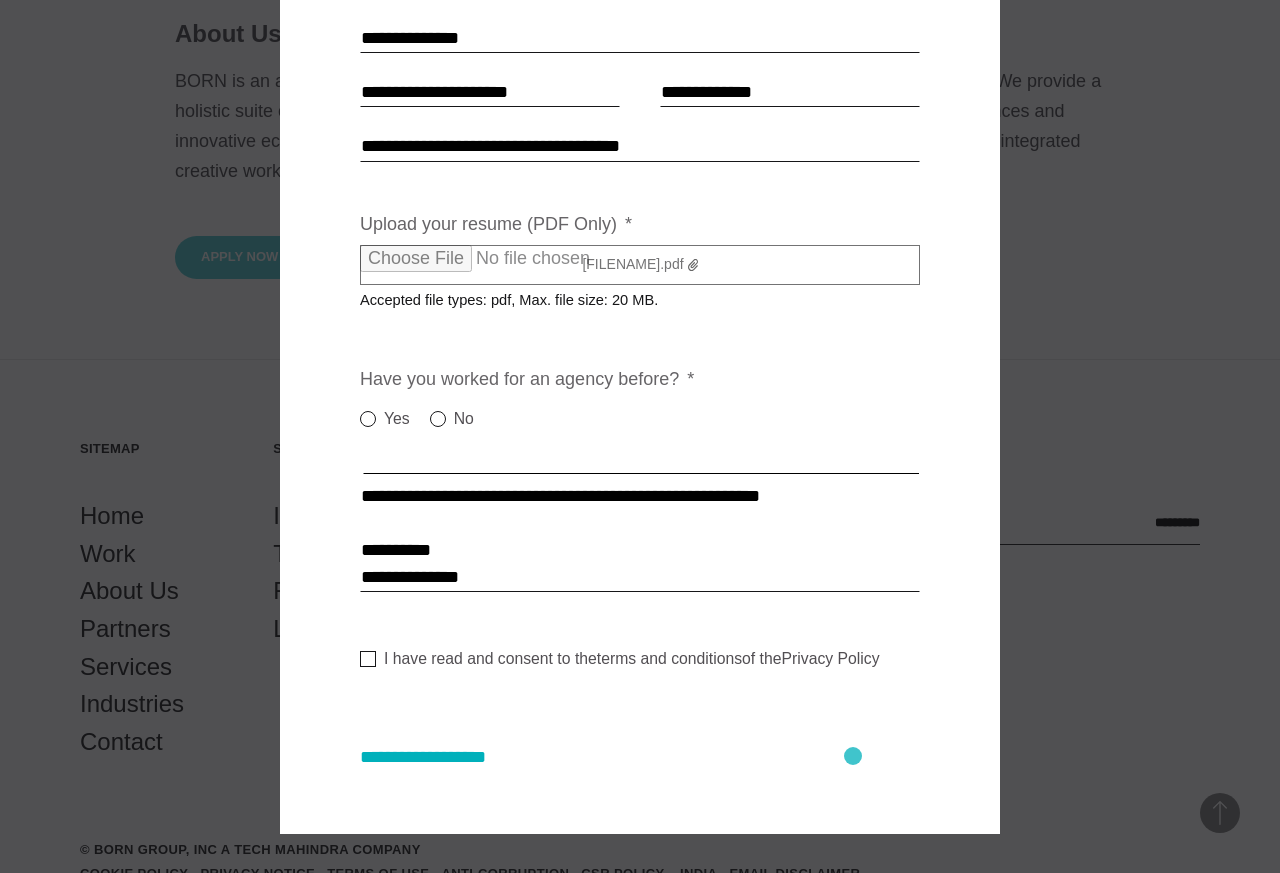 scroll, scrollTop: 207, scrollLeft: 0, axis: vertical 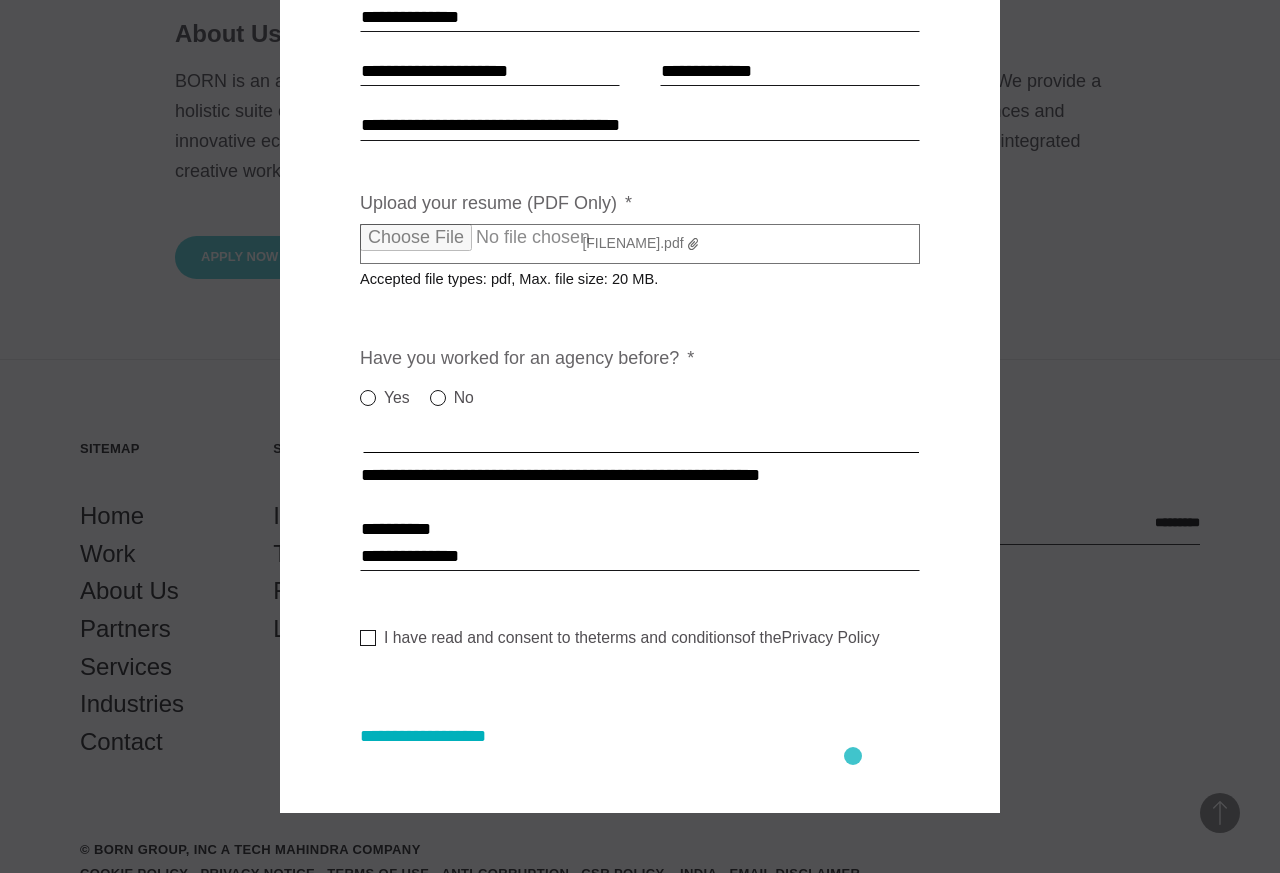 click on "**********" at bounding box center (443, 736) 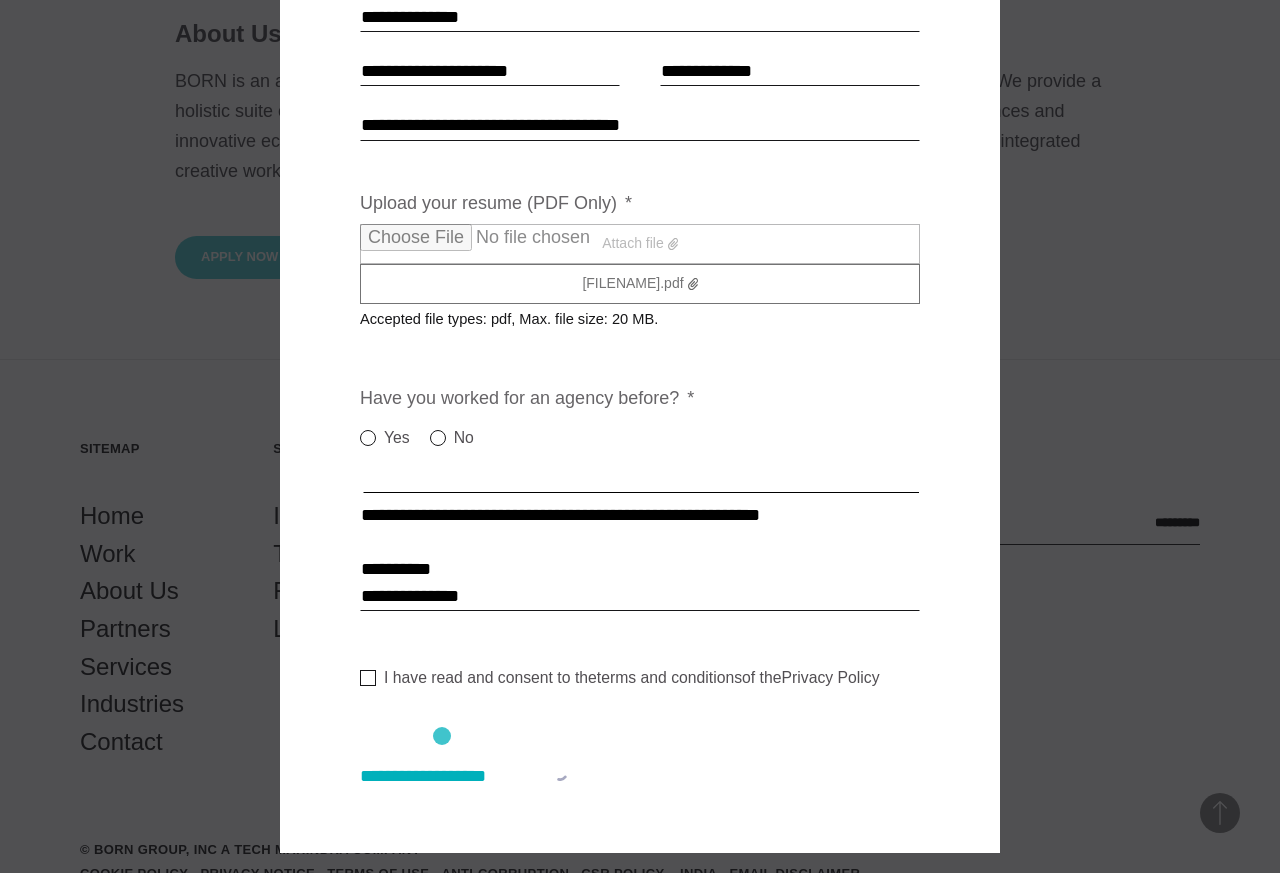 scroll, scrollTop: 3091, scrollLeft: 0, axis: vertical 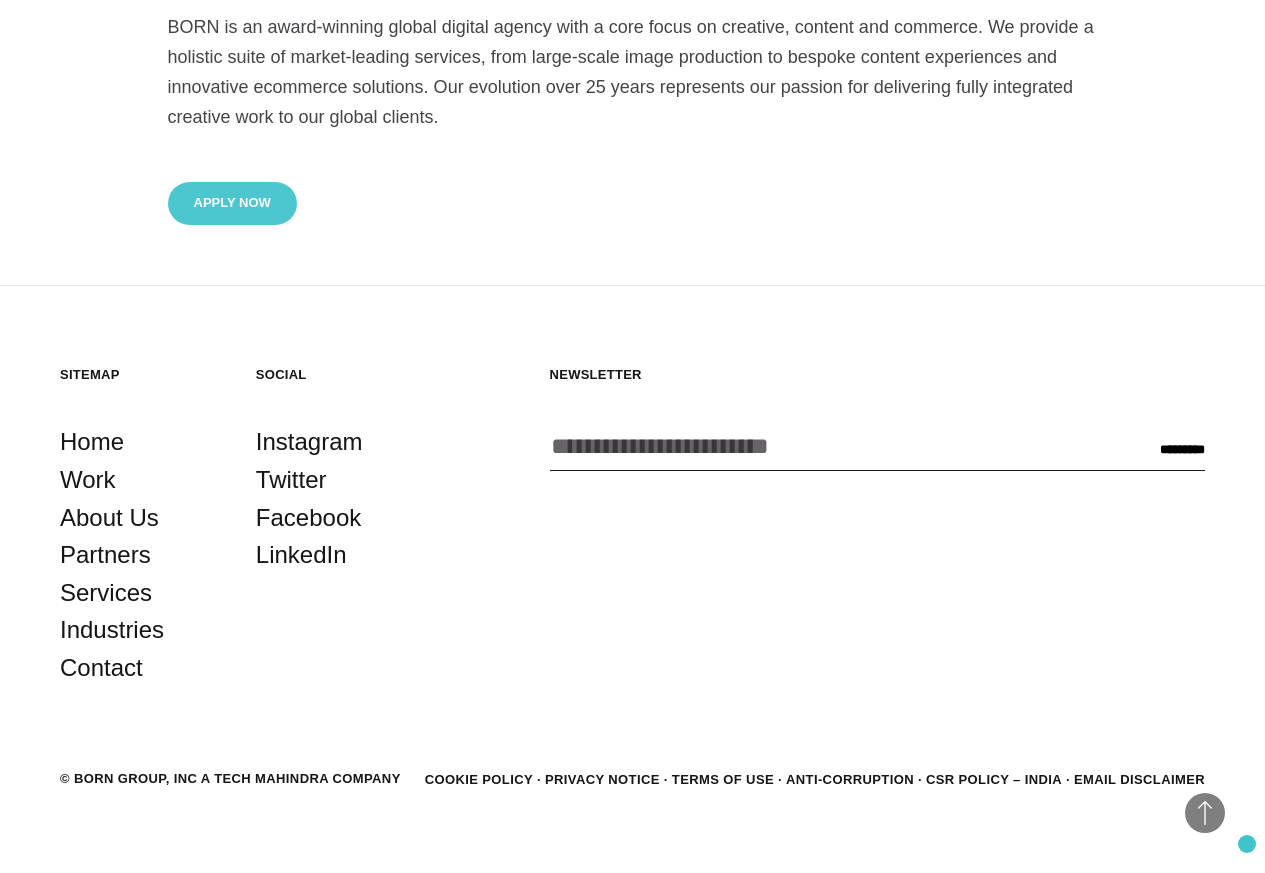 click on "Apply Now" at bounding box center [232, 203] 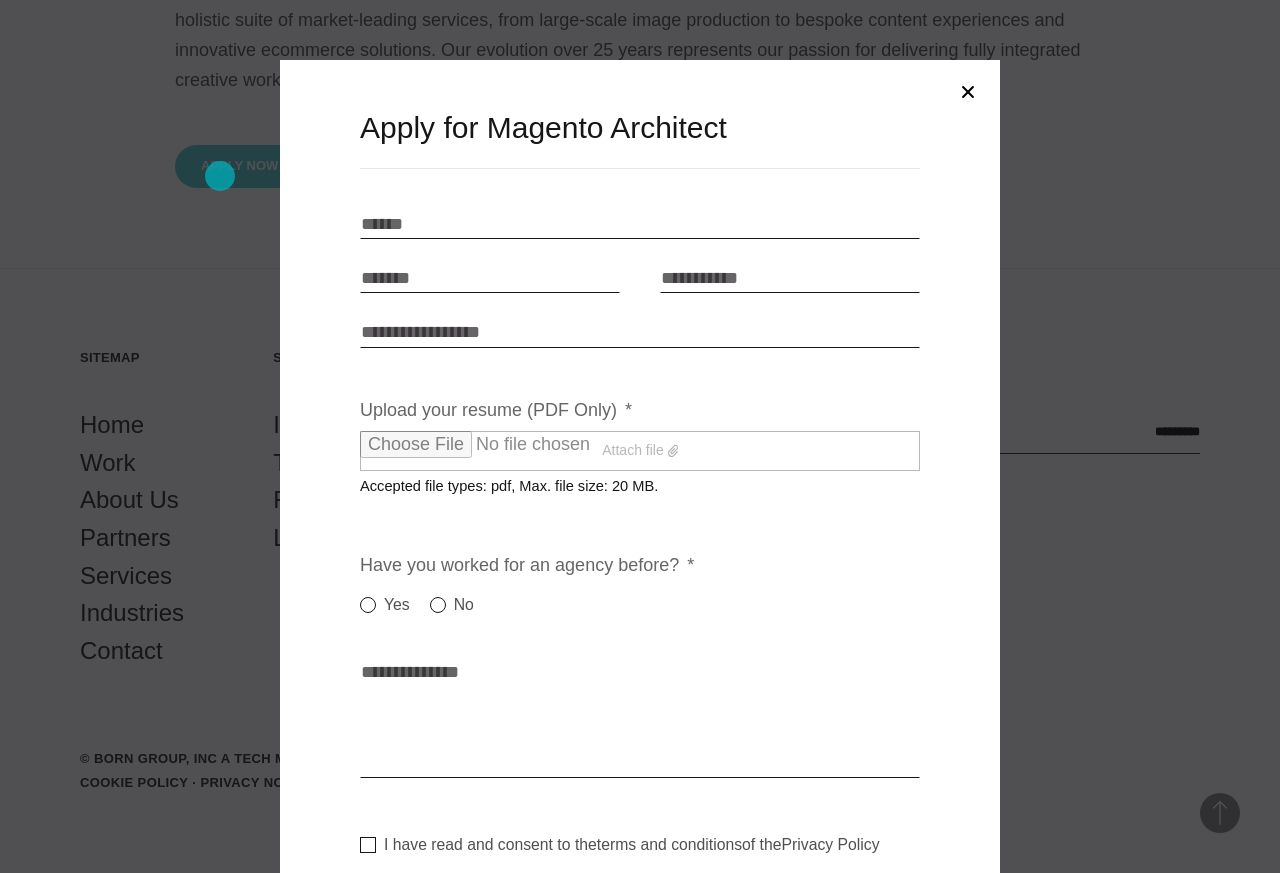 click on "Name * *" at bounding box center (640, 224) 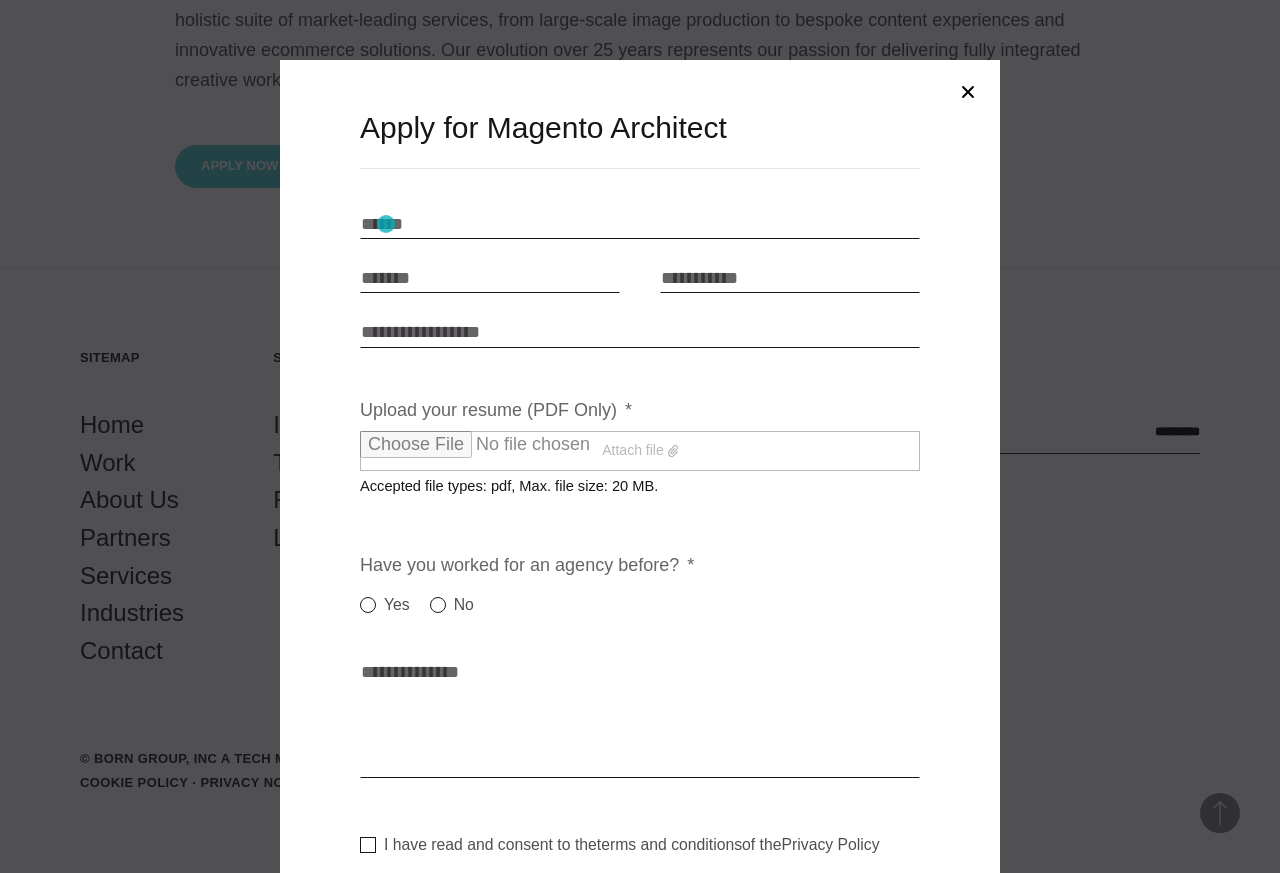 paste on "**********" 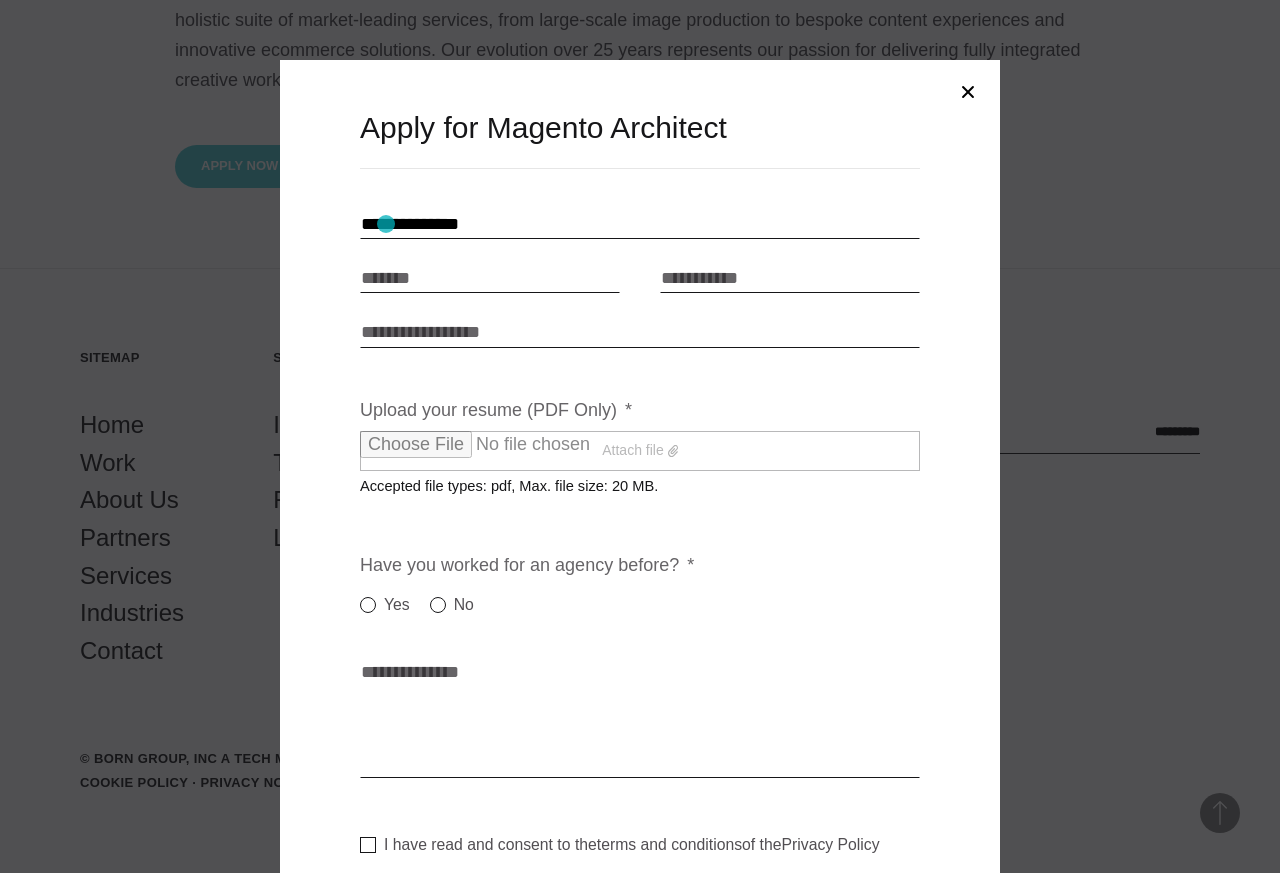 type on "**********" 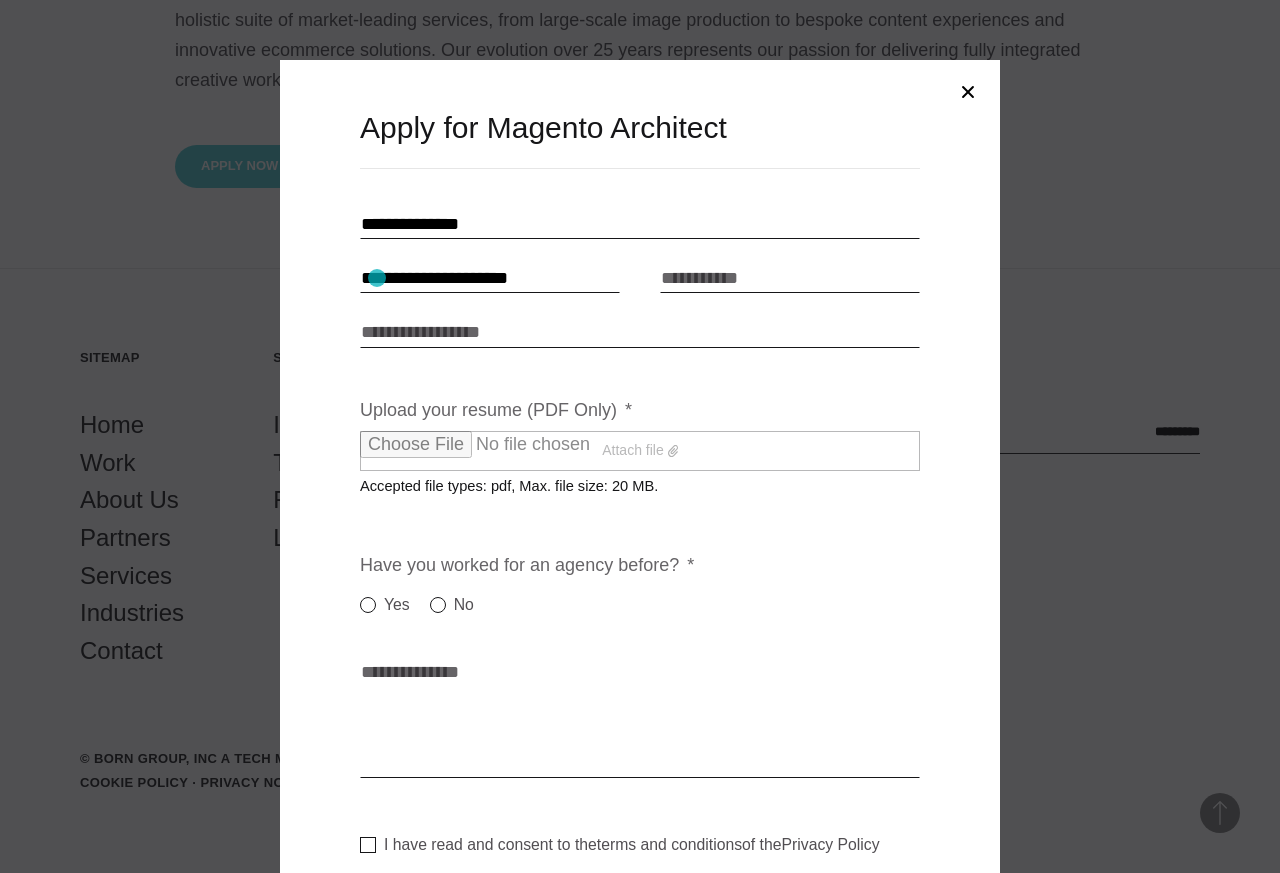 type on "**********" 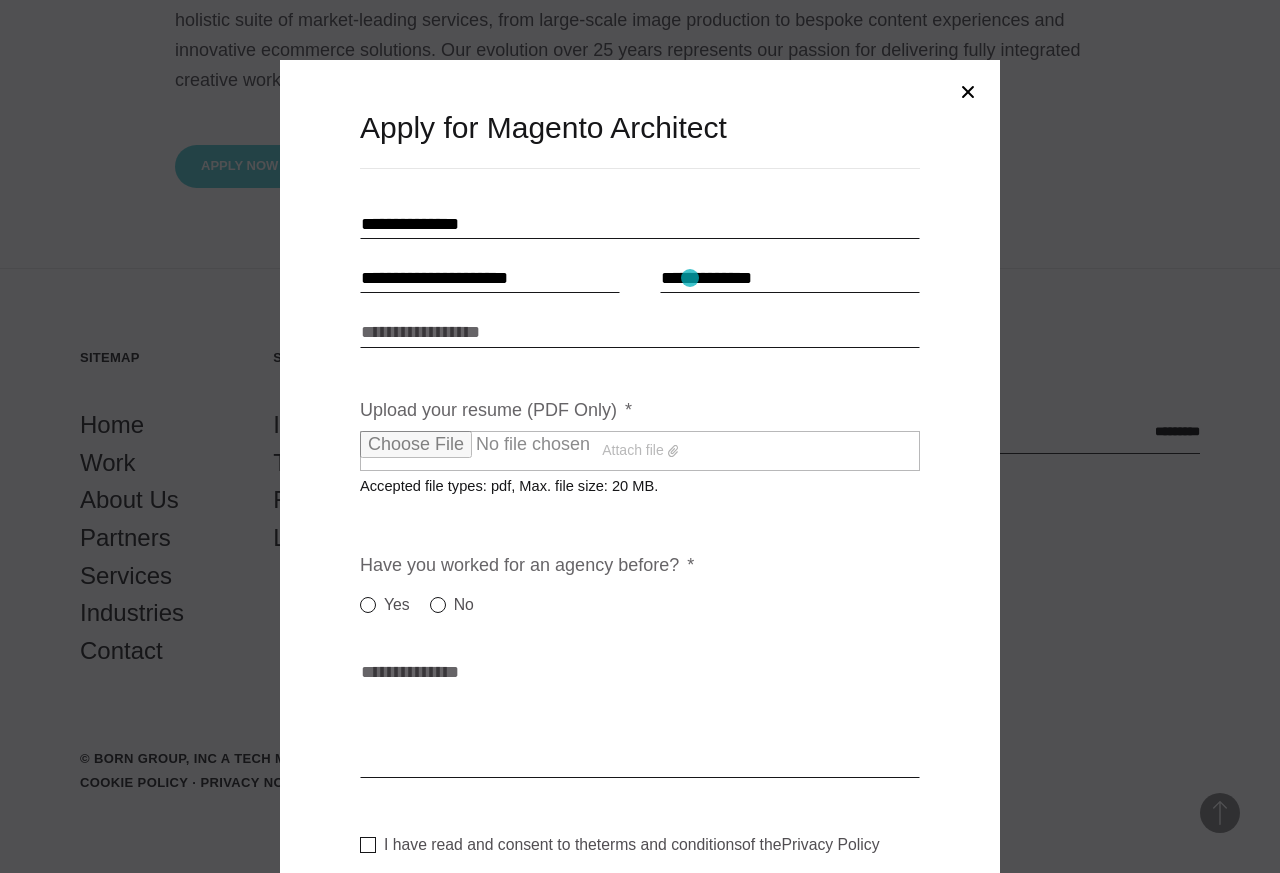 type on "**********" 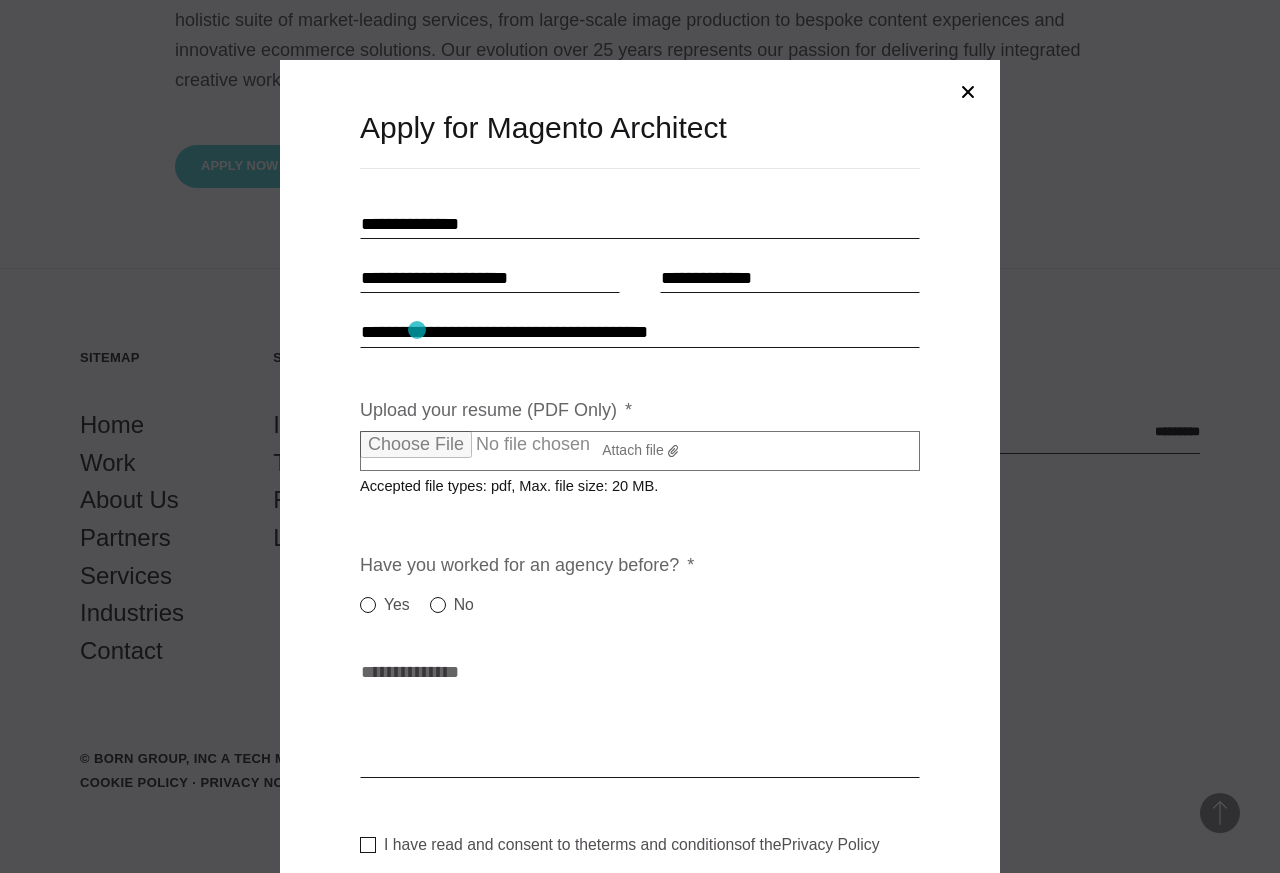 type on "**********" 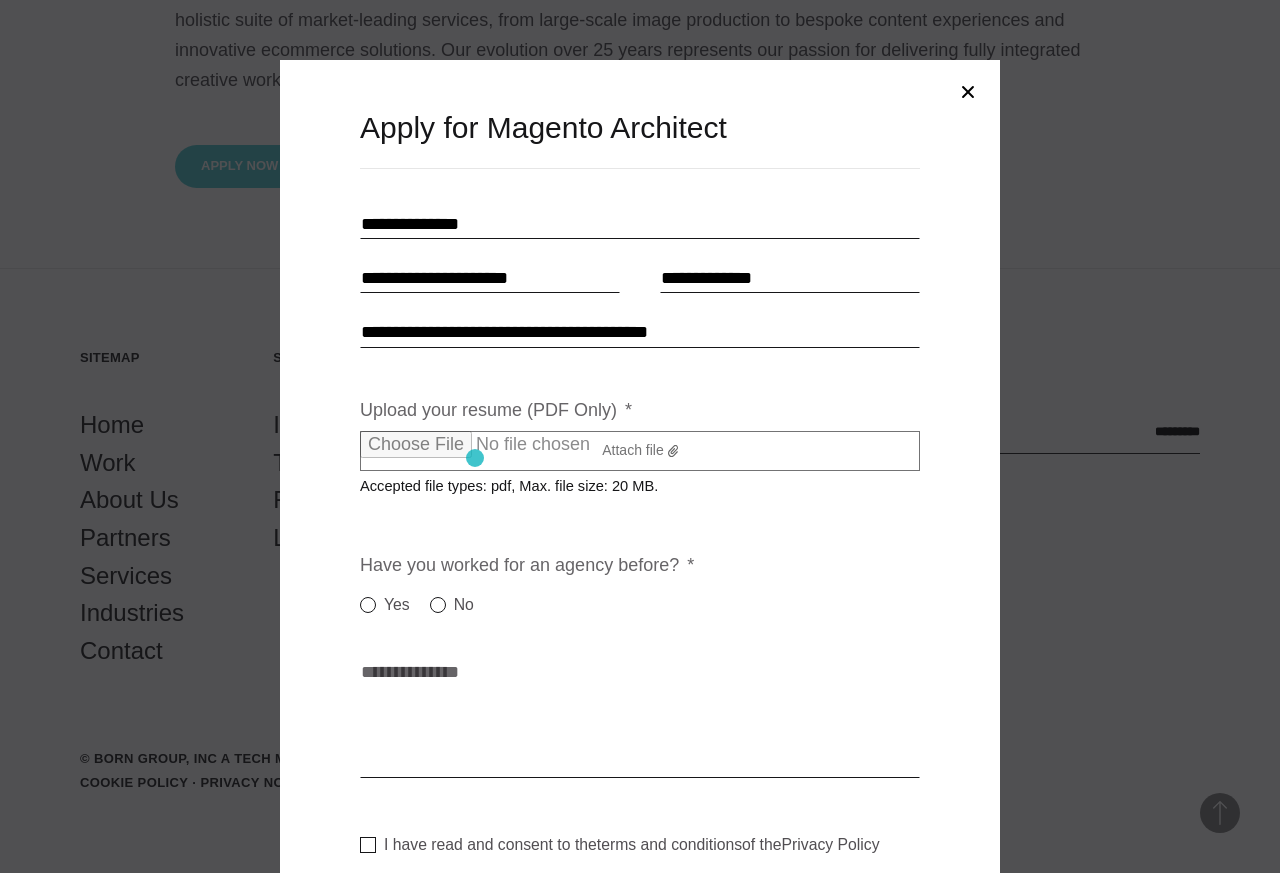 type on "**********" 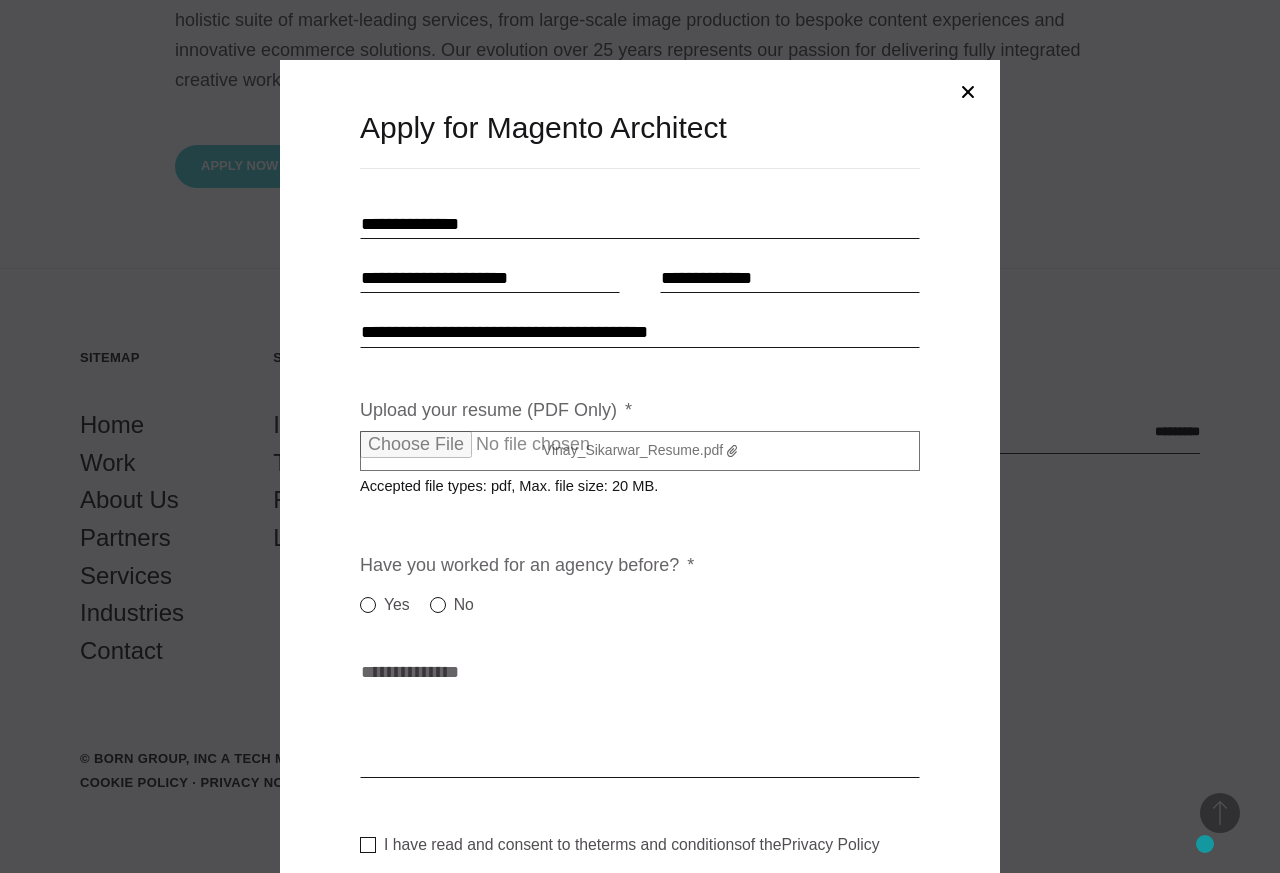 click on "No" at bounding box center [452, 605] 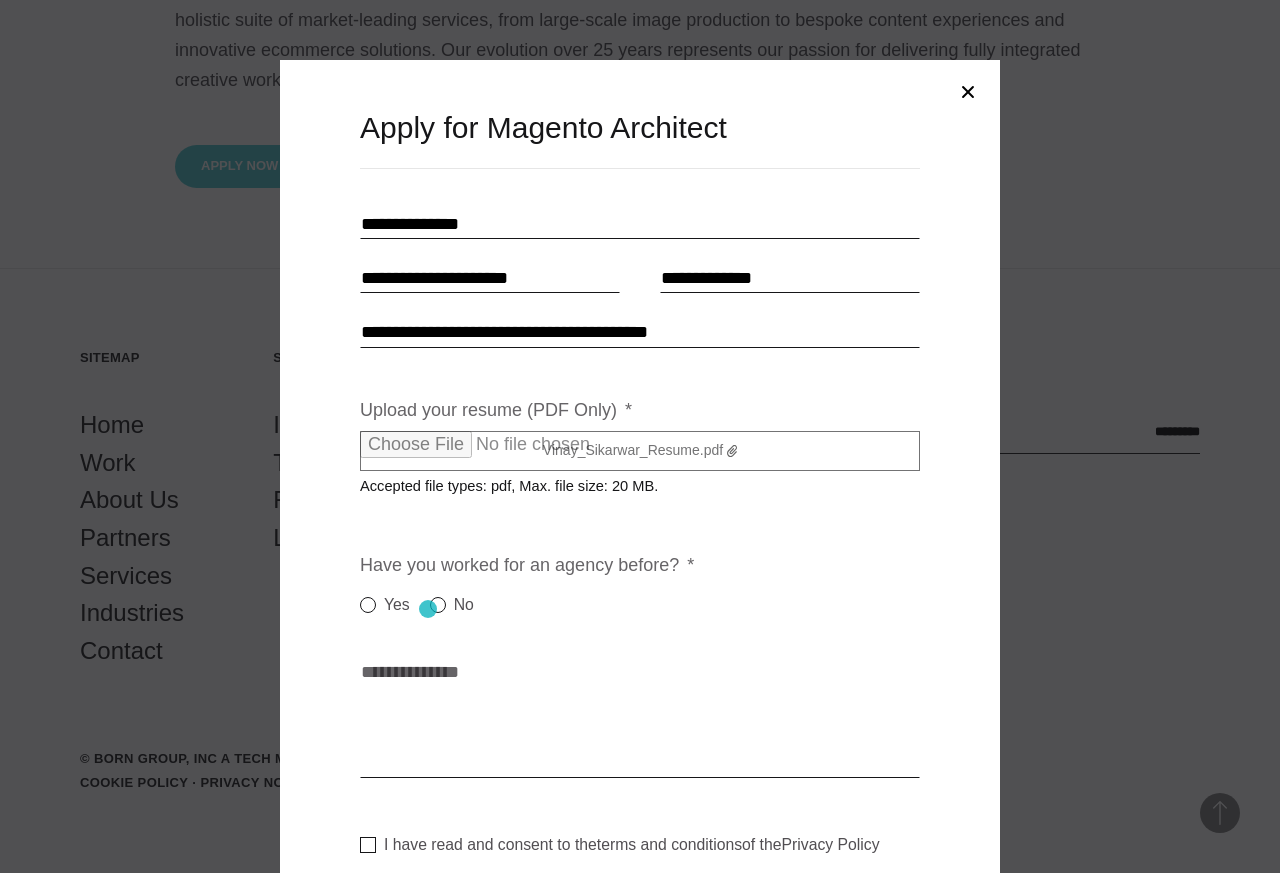 click on "Cover letter * *" at bounding box center [640, 718] 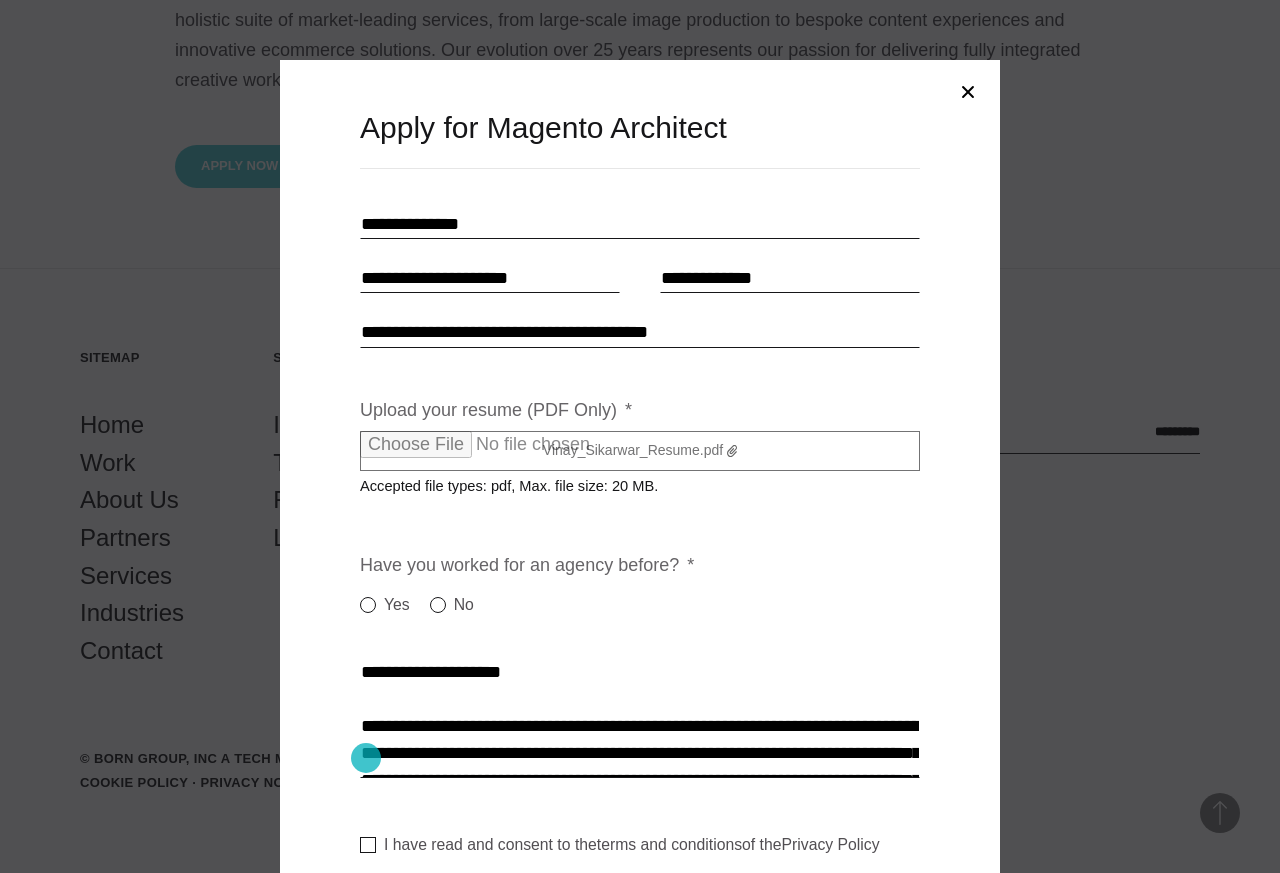 scroll, scrollTop: 391, scrollLeft: 0, axis: vertical 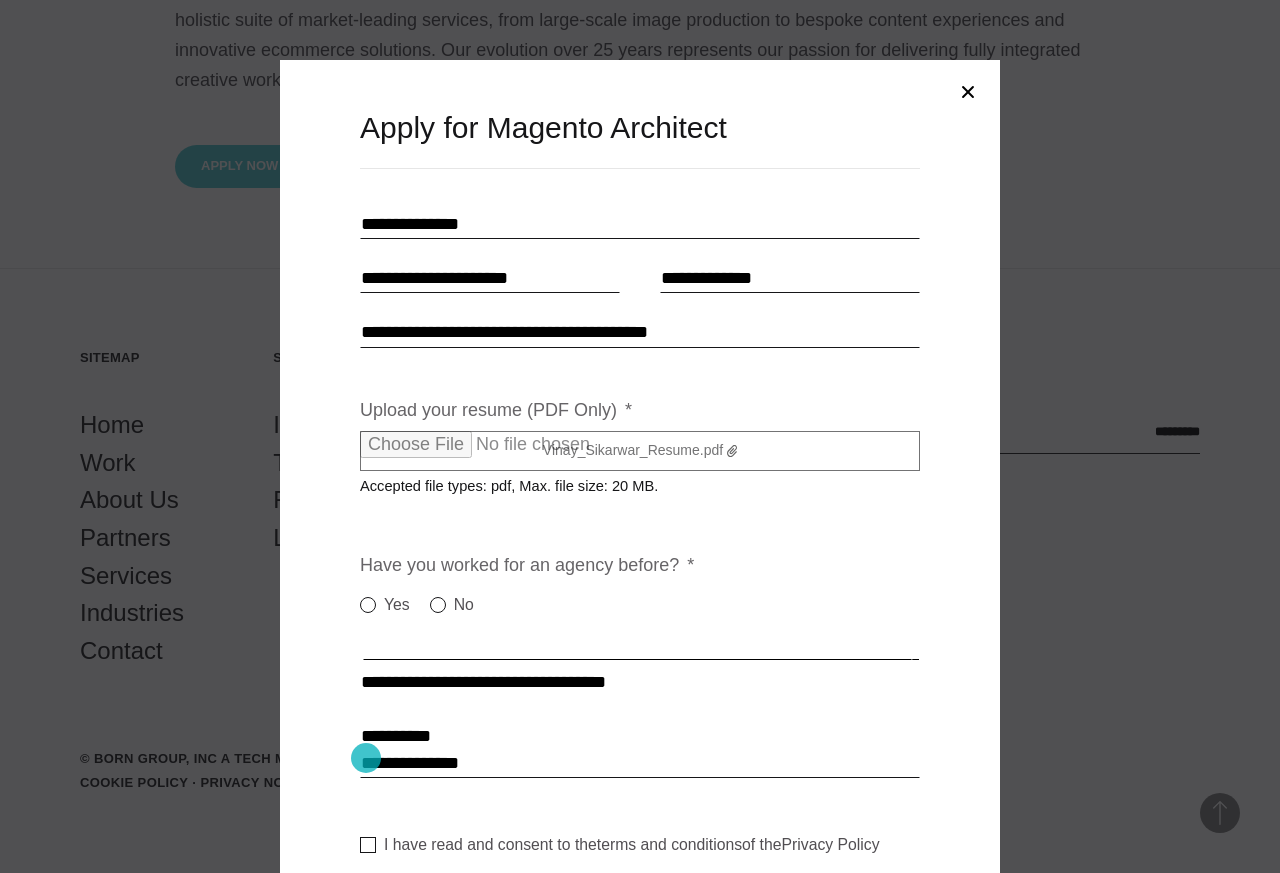 type on "**********" 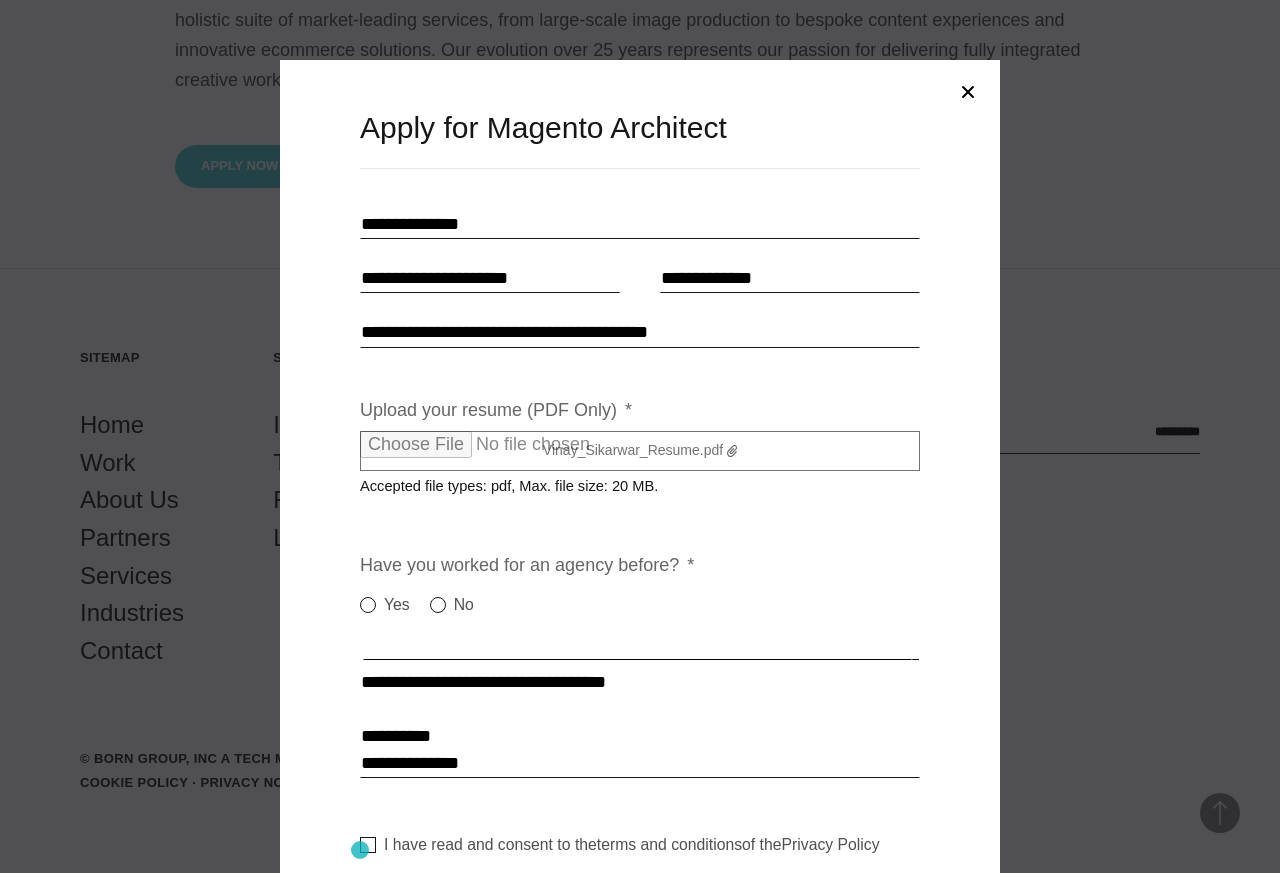 click on "I have read and consent to the  terms and conditions  of the  Privacy Policy" at bounding box center [620, 845] 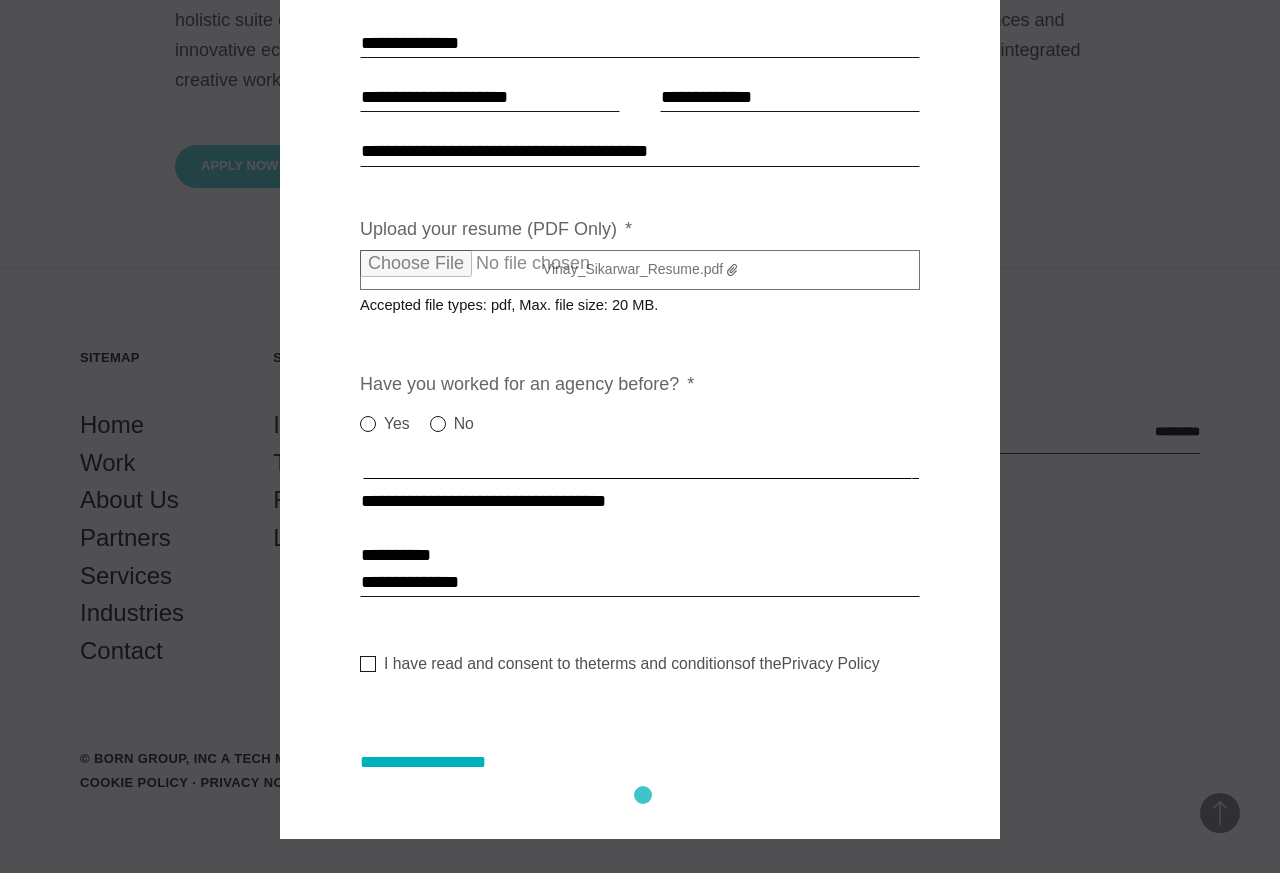 scroll, scrollTop: 207, scrollLeft: 0, axis: vertical 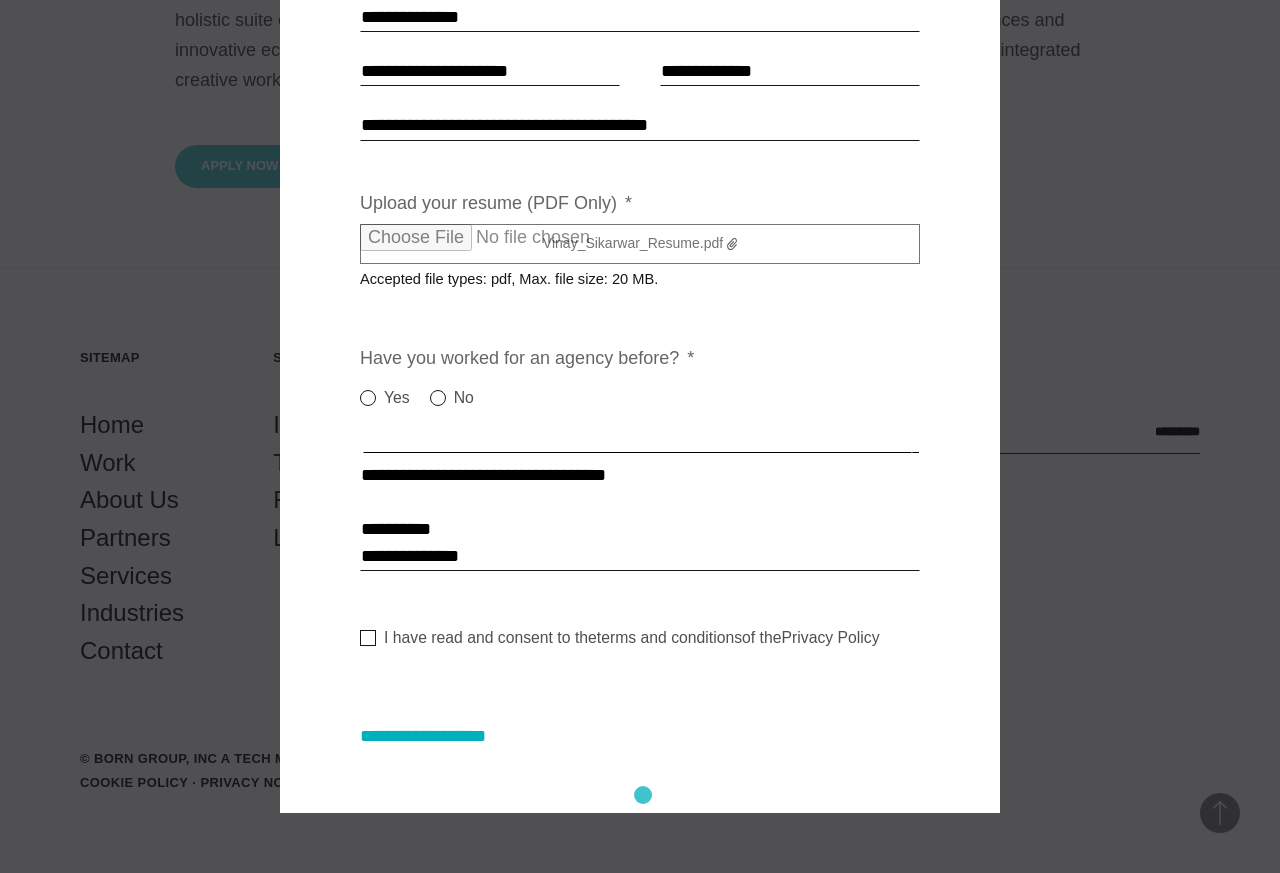 click on "I have read and consent to the  terms and conditions  of the  Privacy Policy" at bounding box center [620, 638] 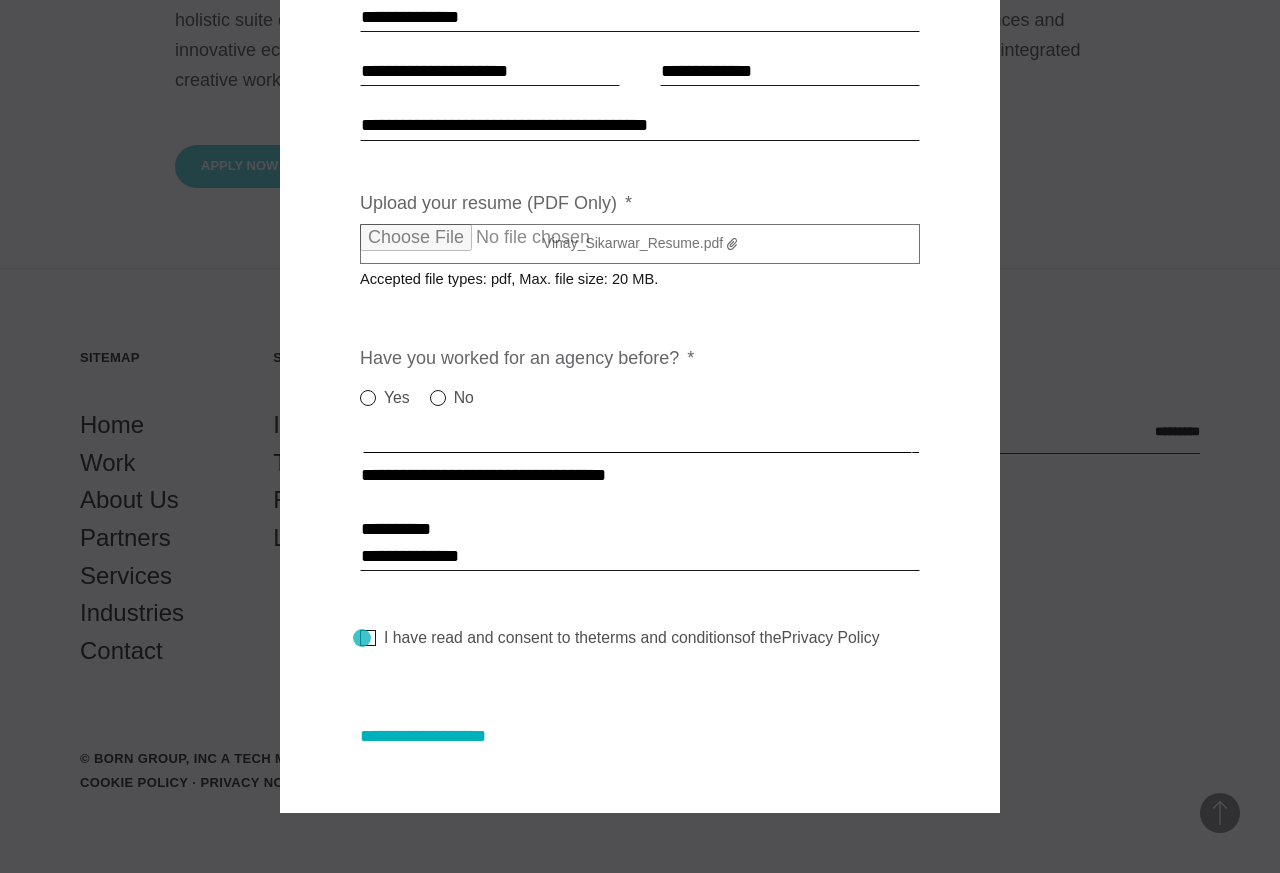 click on "**********" at bounding box center [443, 736] 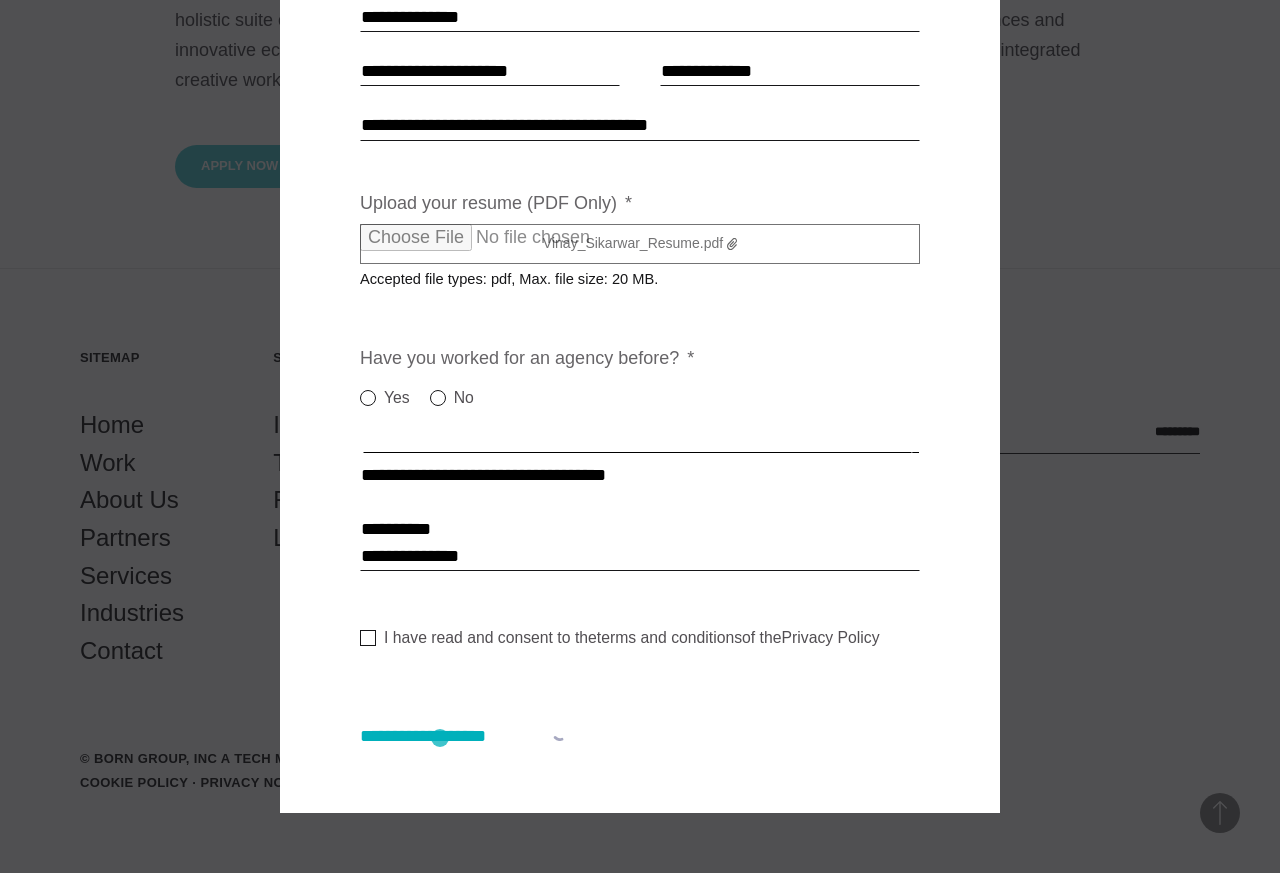 scroll, scrollTop: 0, scrollLeft: 0, axis: both 